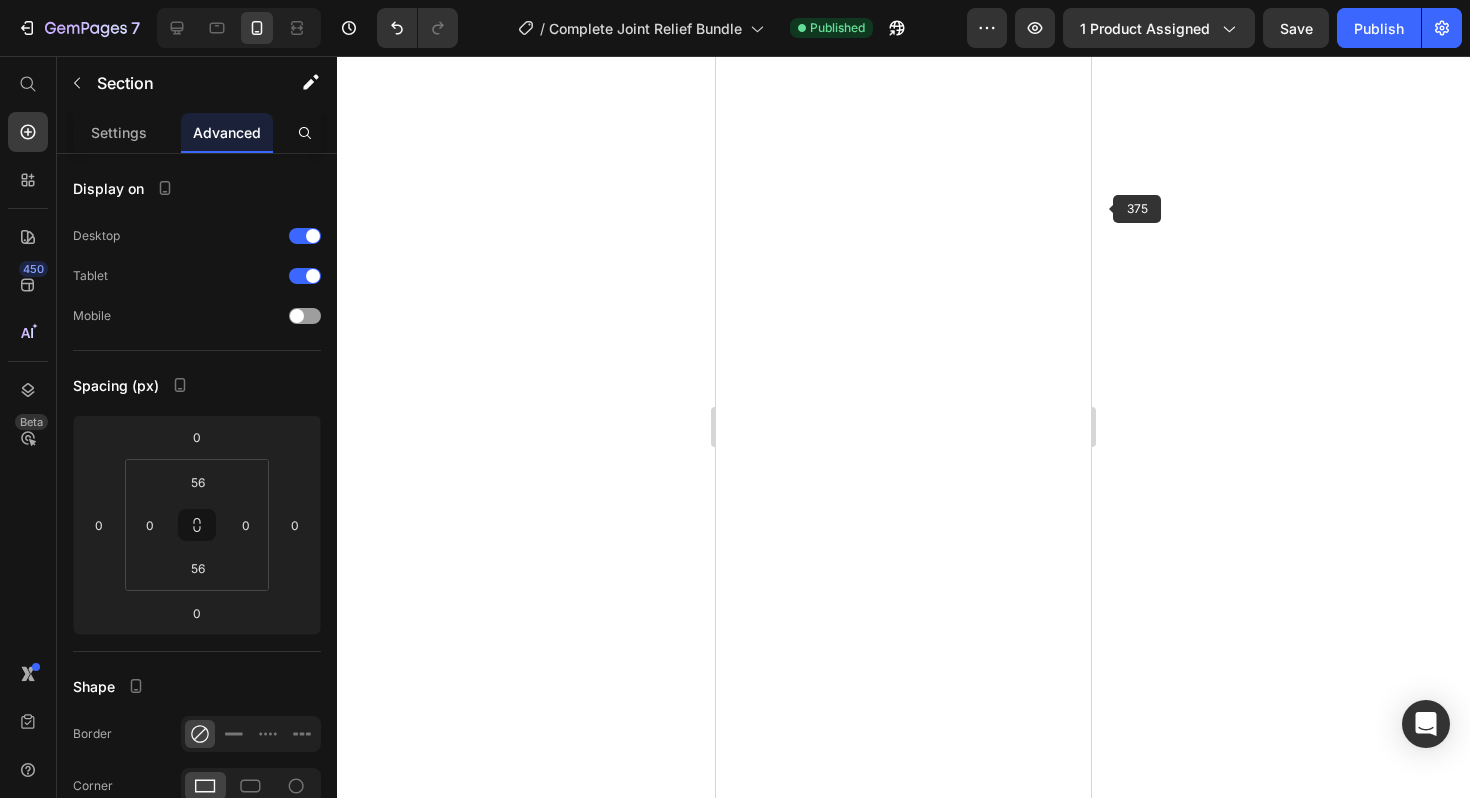 scroll, scrollTop: 0, scrollLeft: 0, axis: both 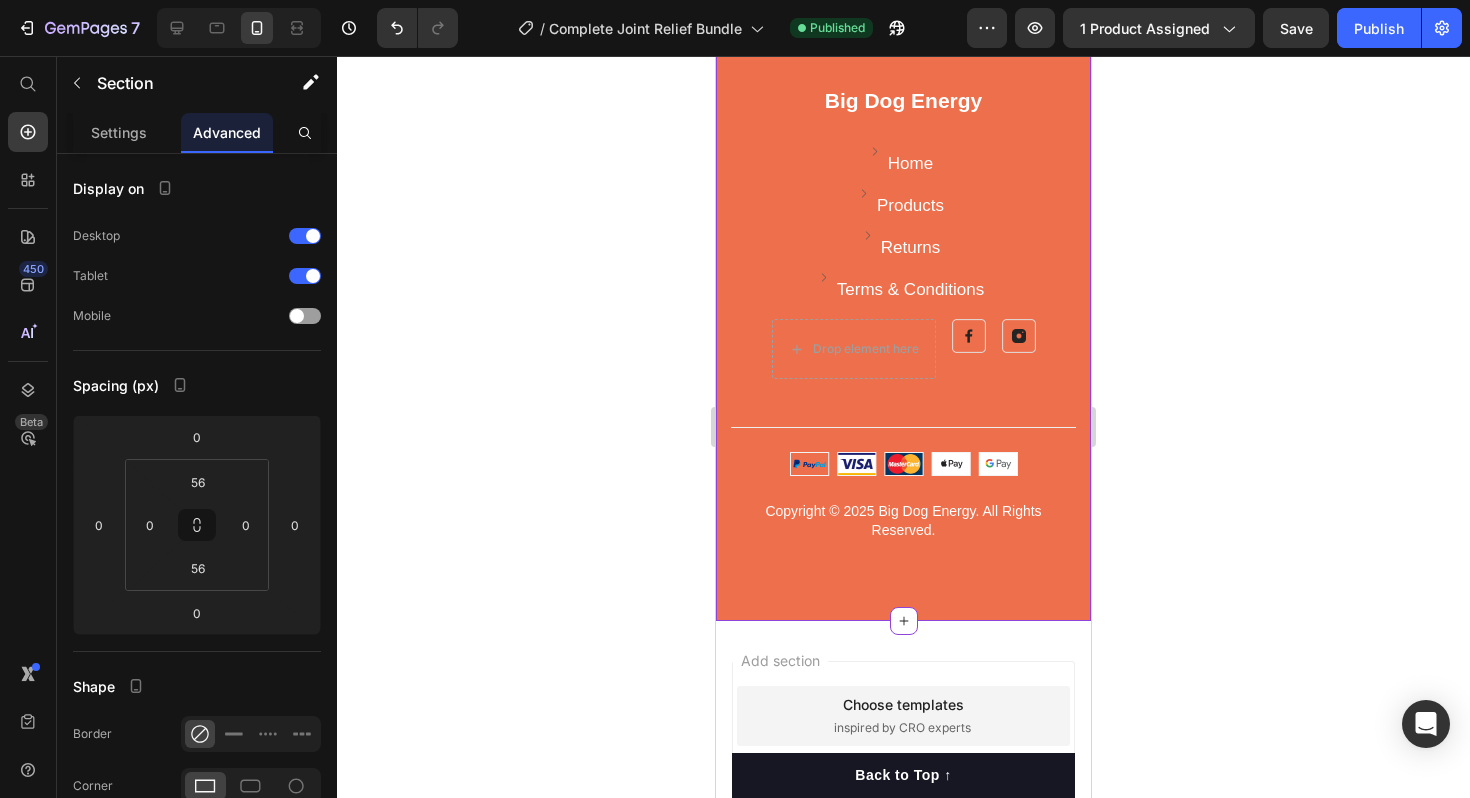 click at bounding box center (903, 464) 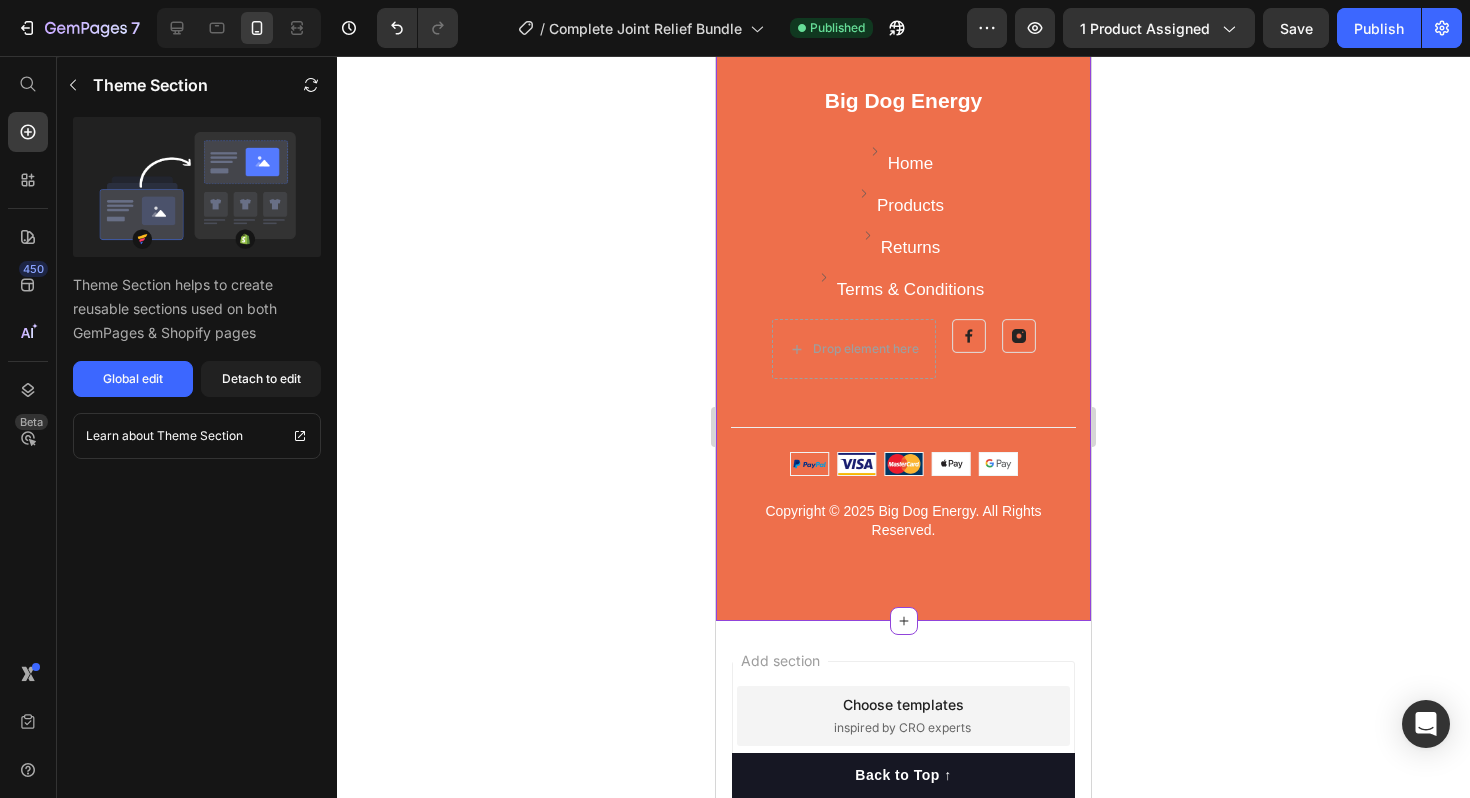 click at bounding box center (903, 464) 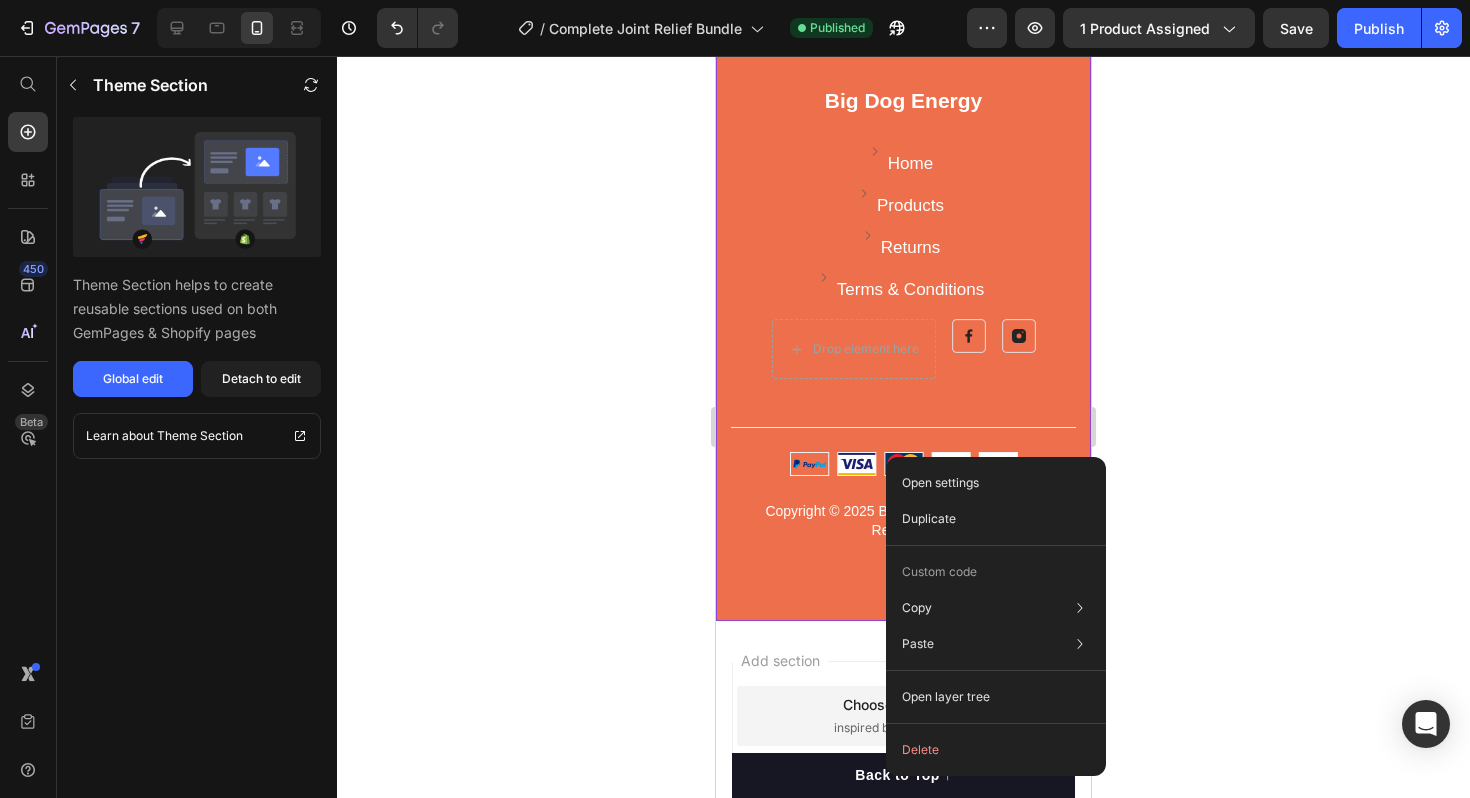 click at bounding box center [903, 464] 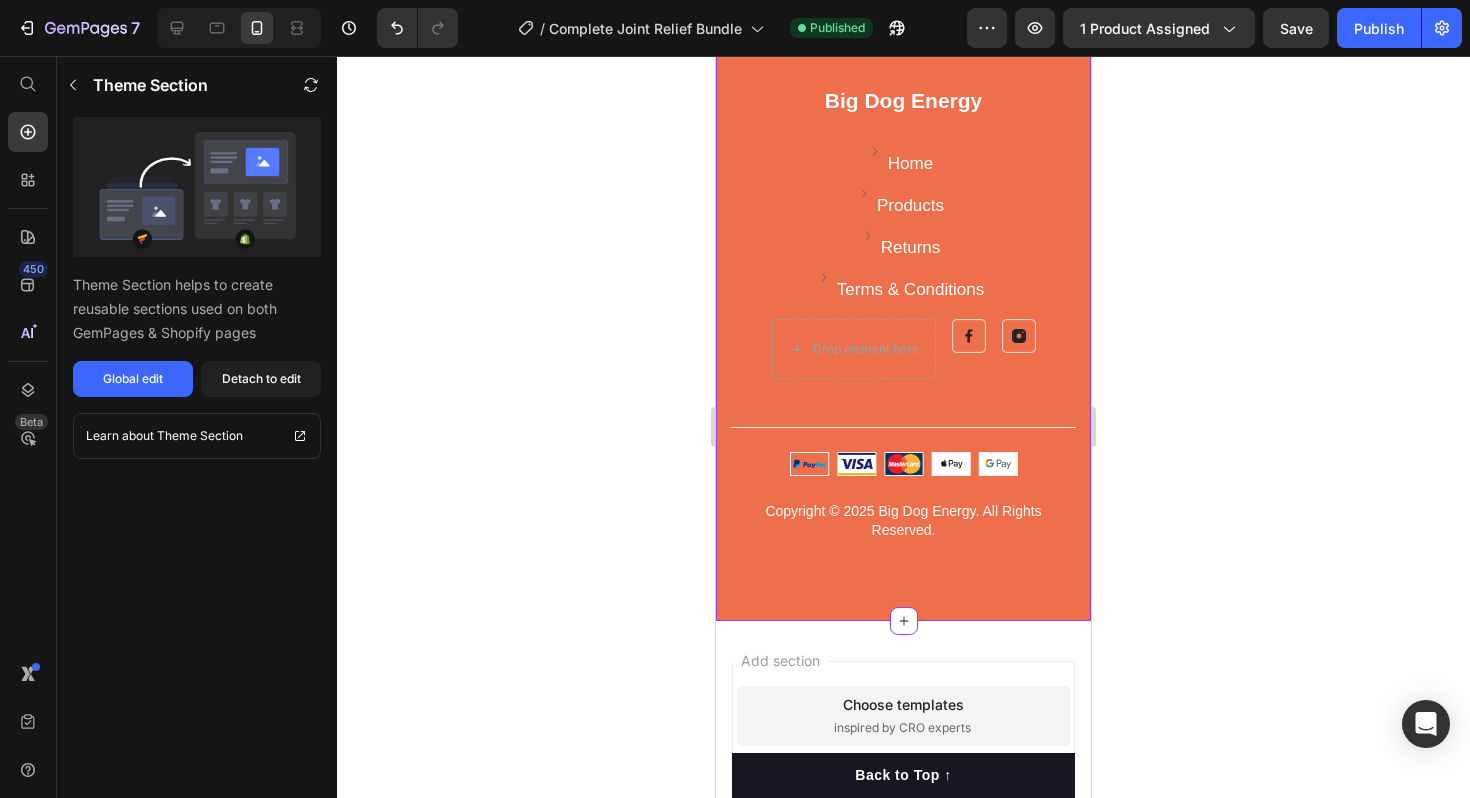 click at bounding box center [903, 464] 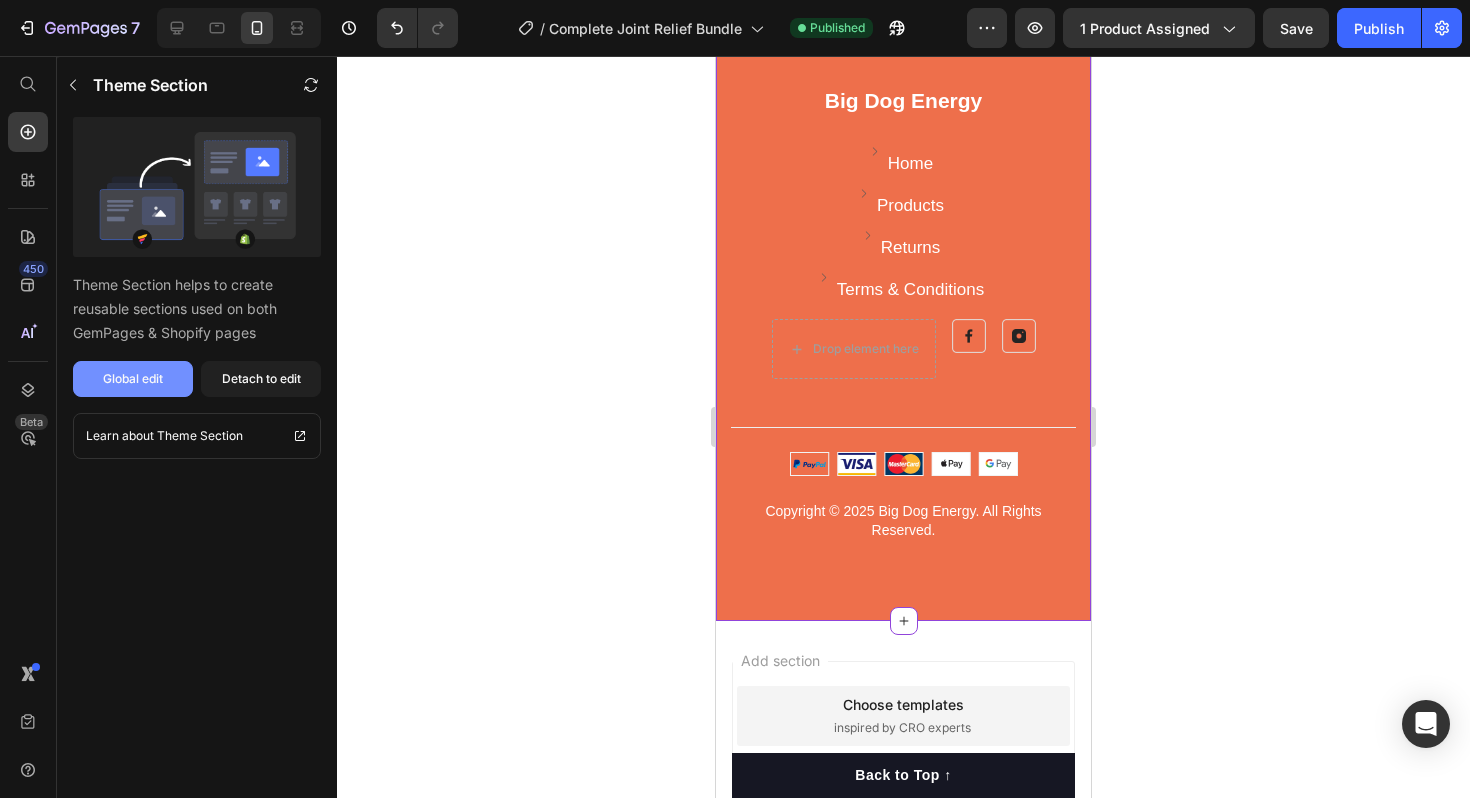 click on "Global edit" at bounding box center [133, 379] 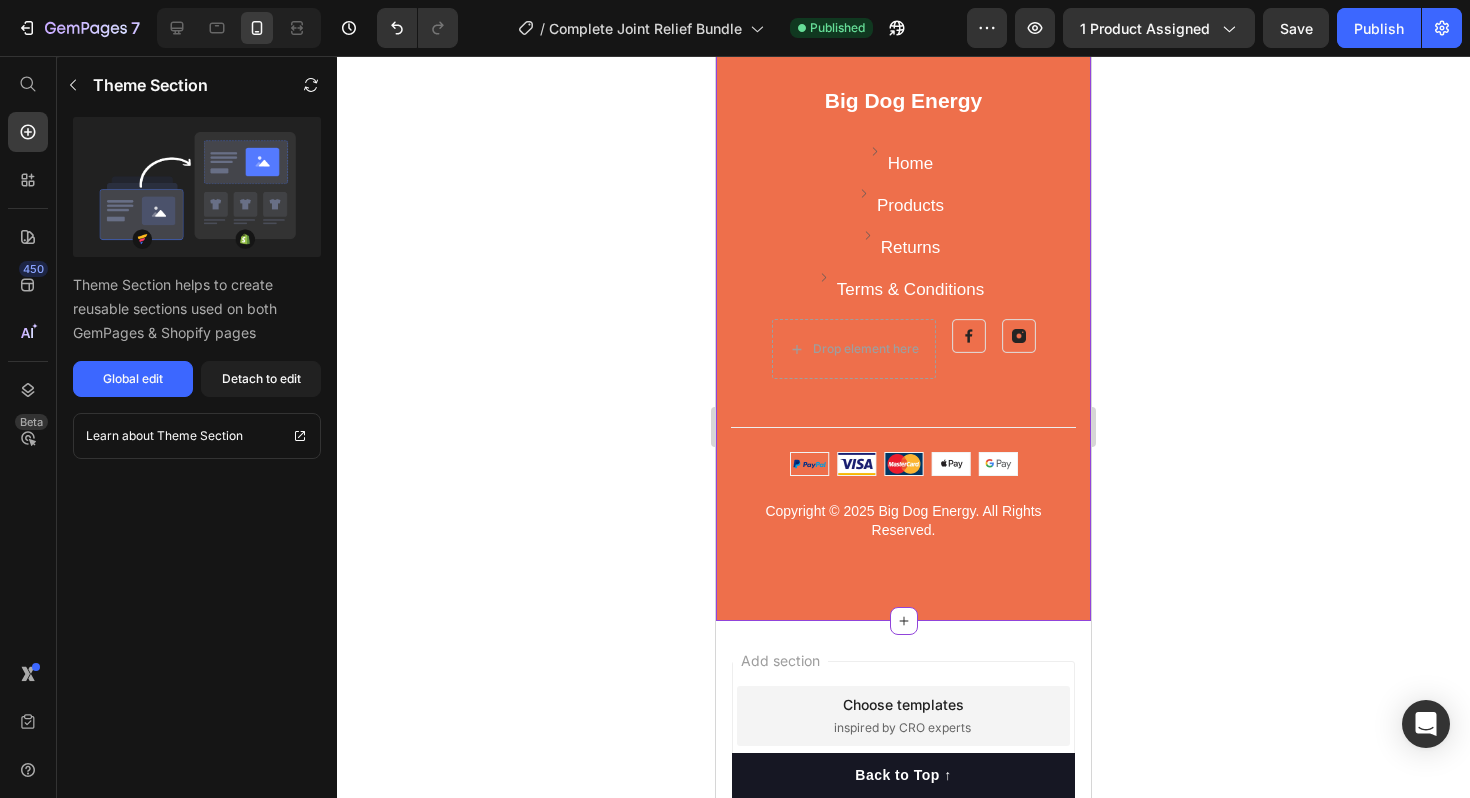 click at bounding box center [875, 151] 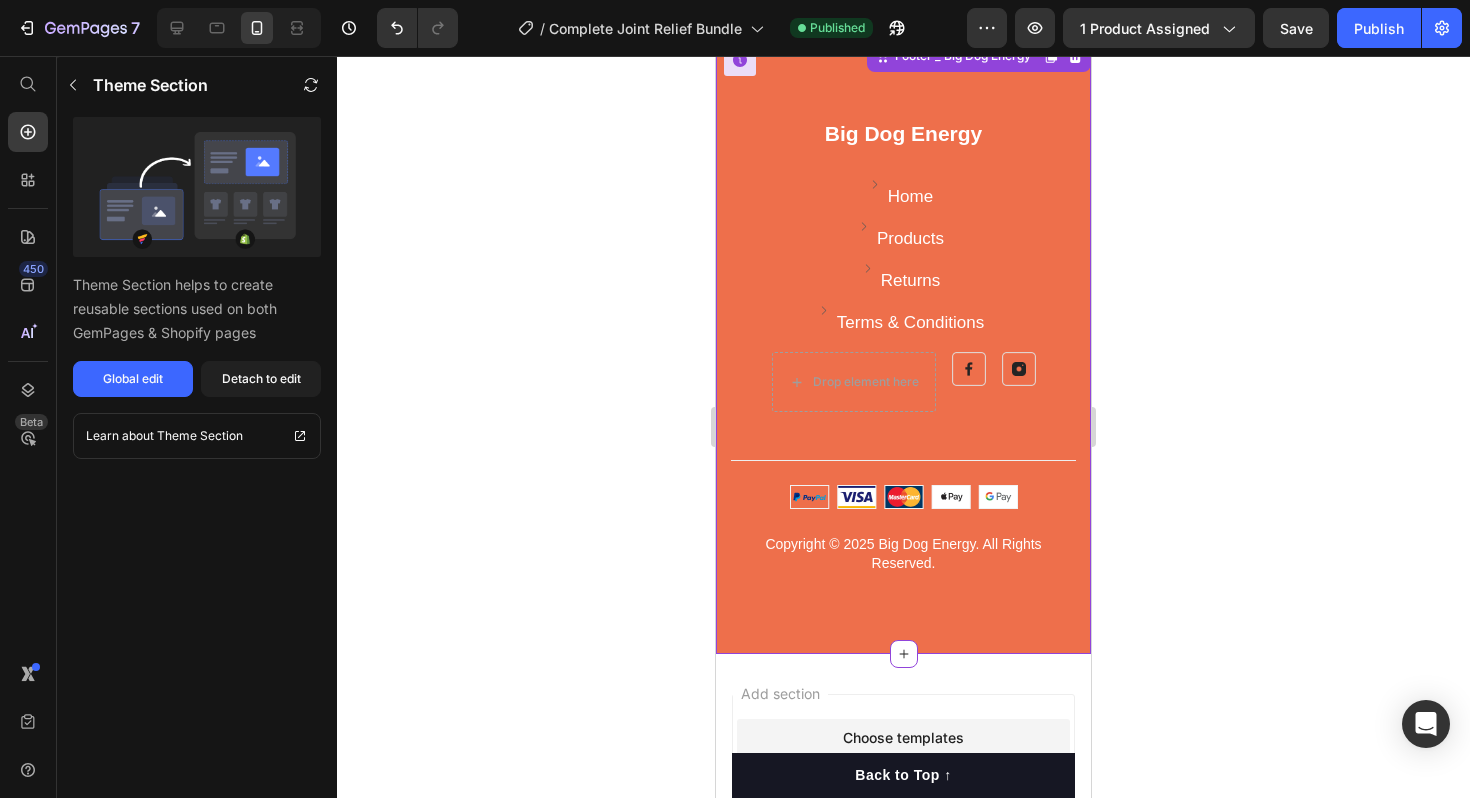 scroll, scrollTop: 5488, scrollLeft: 0, axis: vertical 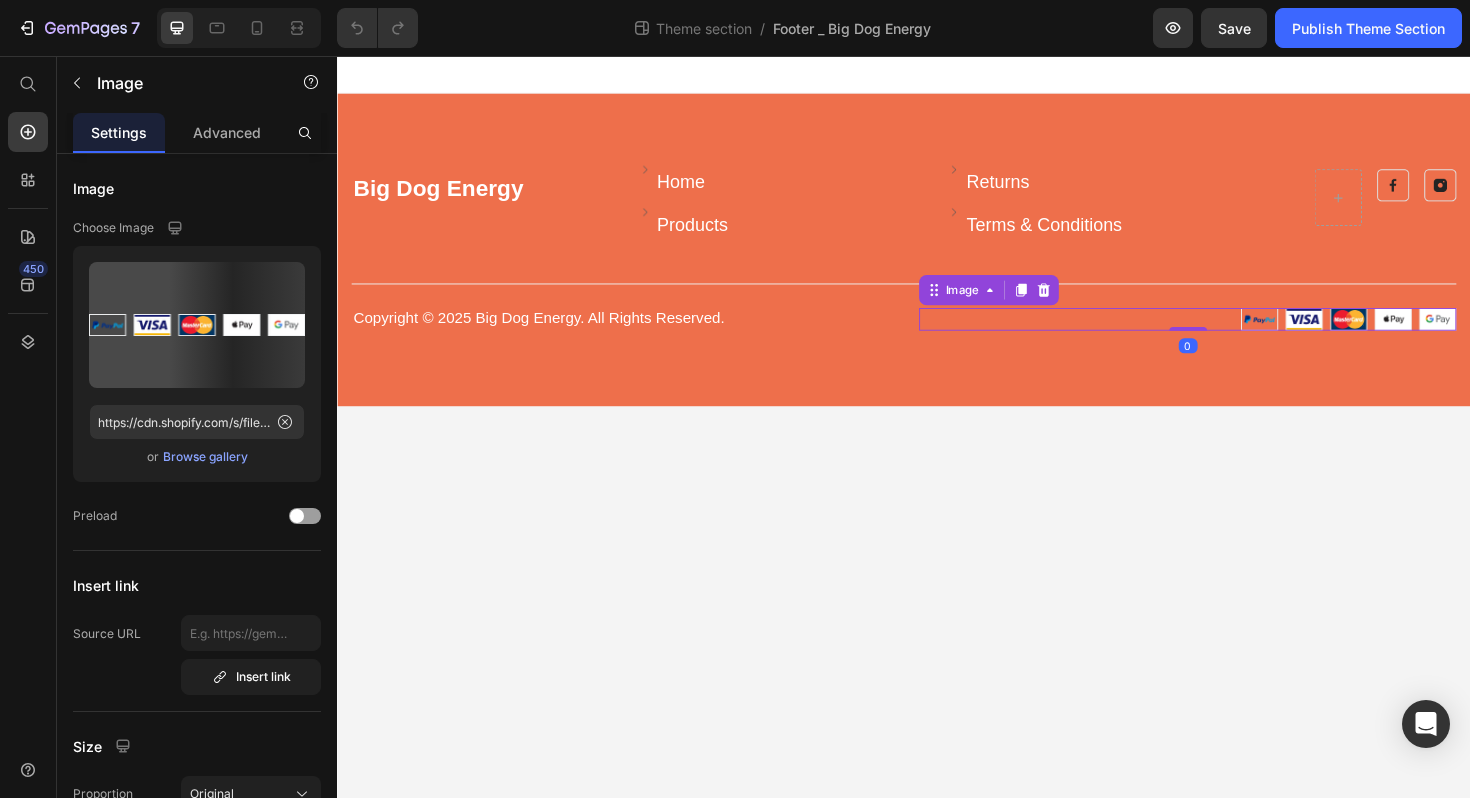 click at bounding box center (1237, 335) 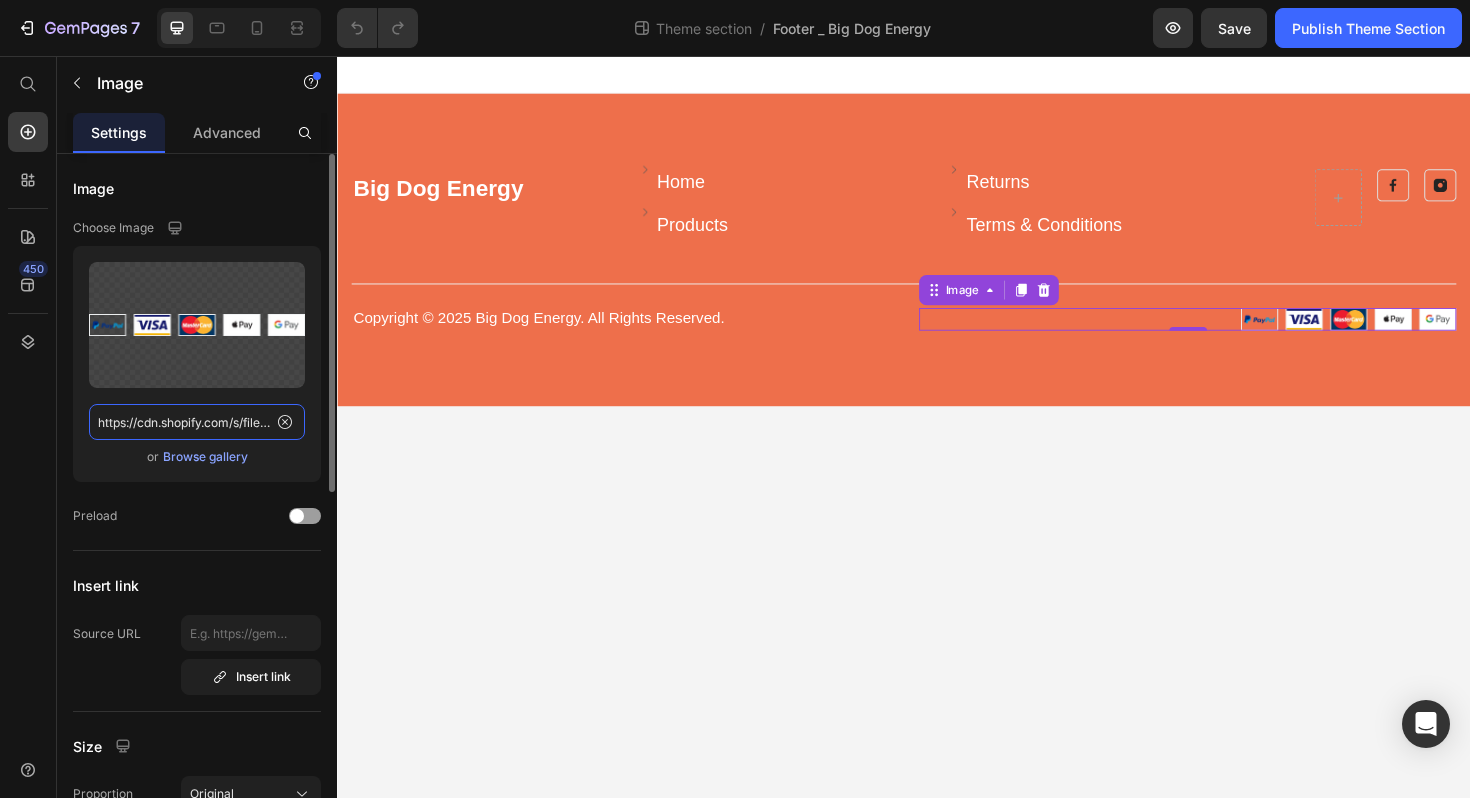 click on "https://cdn.shopify.com/s/files/1/0903/7791/2586/files/gempages_572908496874374260-72d57848-ffda-4784-96b5-5b14223906cd.png" 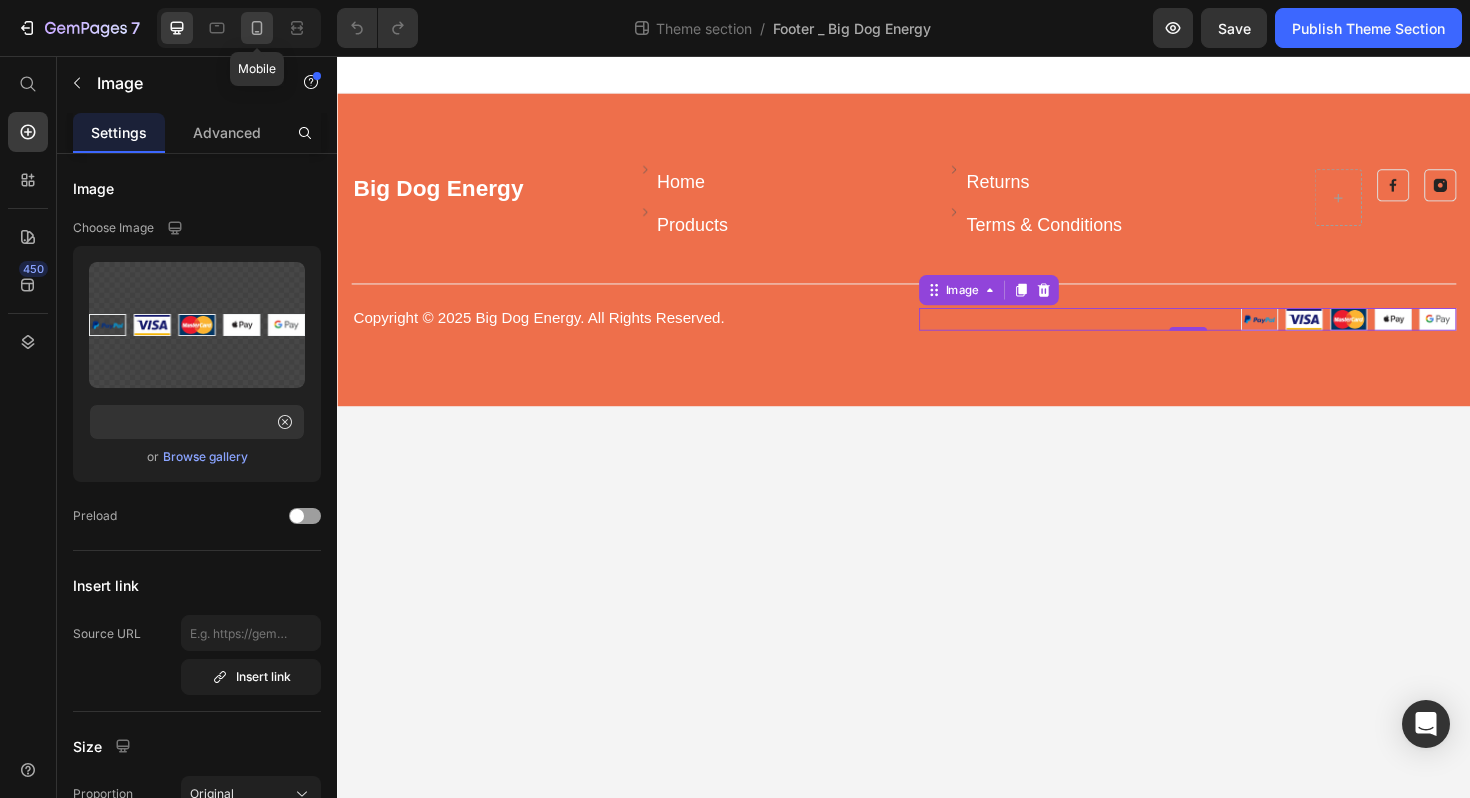 click 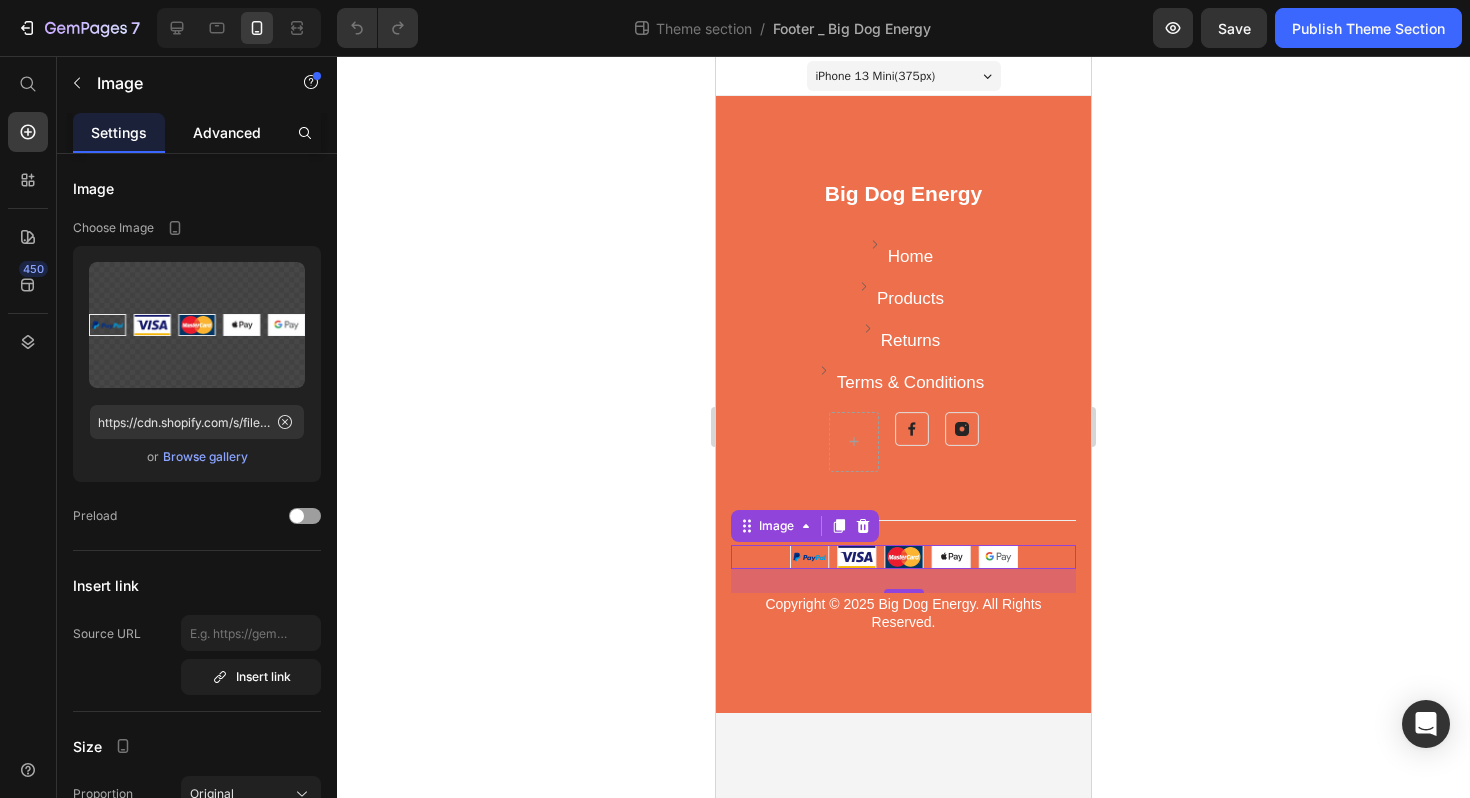 click on "Advanced" at bounding box center [227, 132] 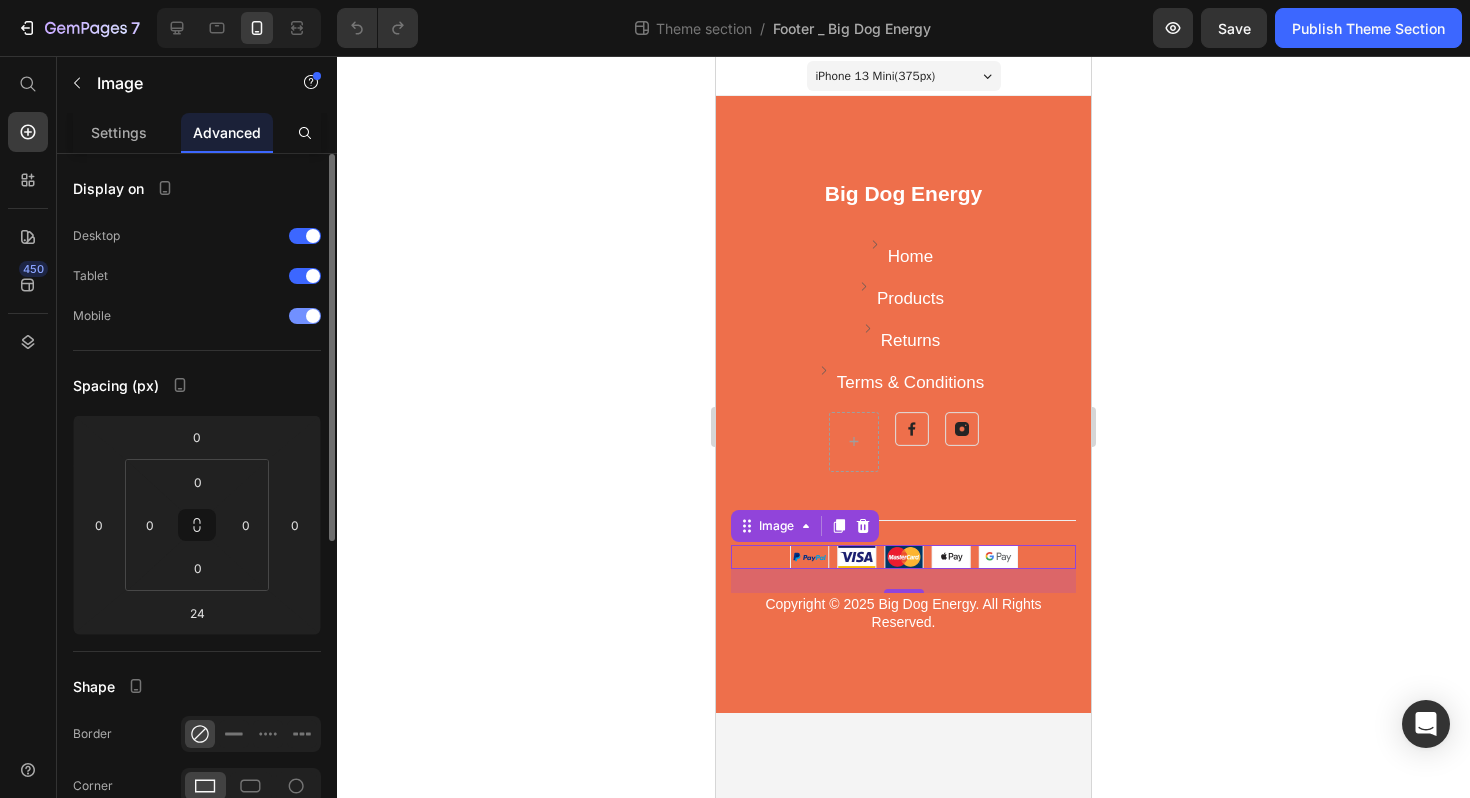click at bounding box center (305, 316) 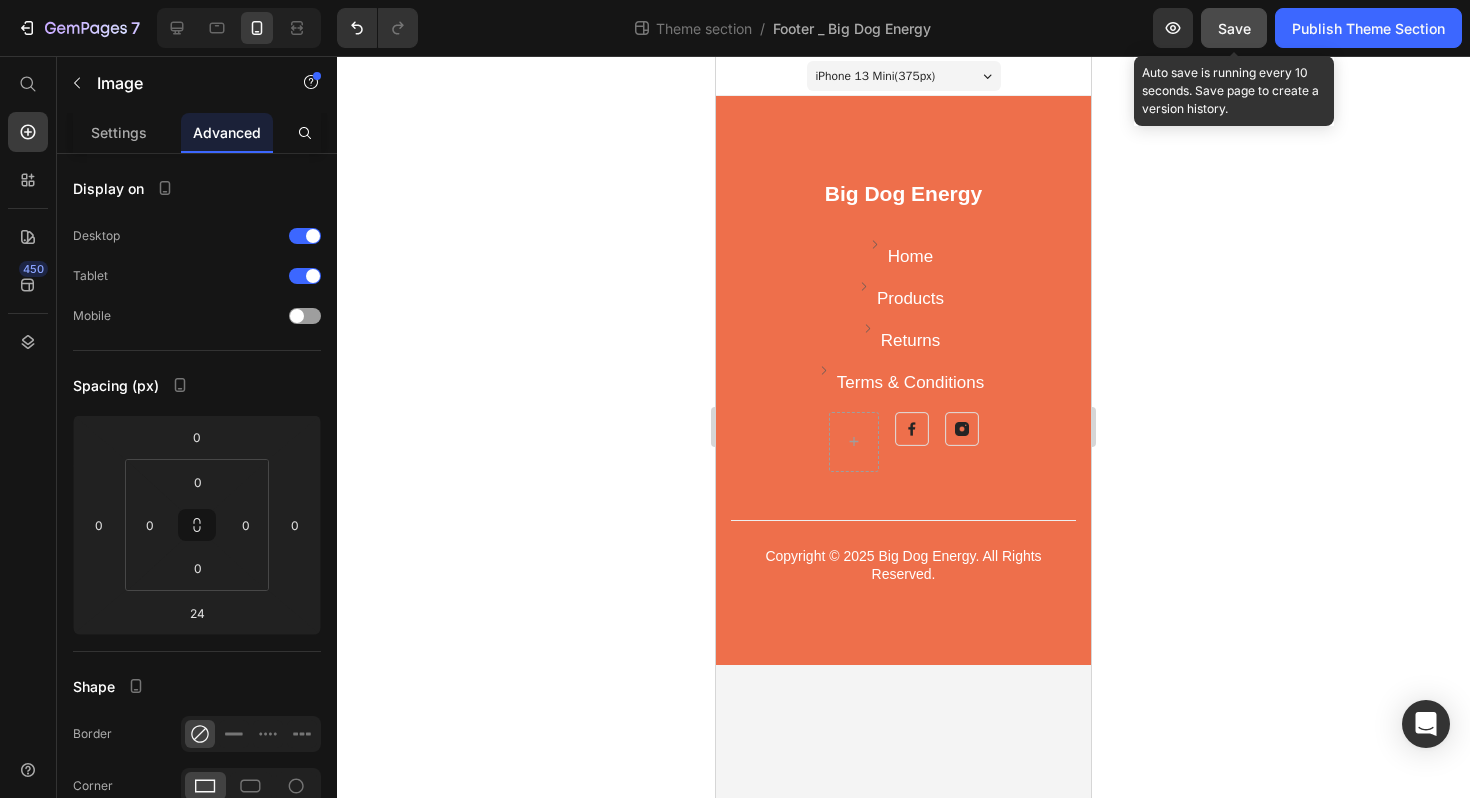 click on "Save" at bounding box center [1234, 28] 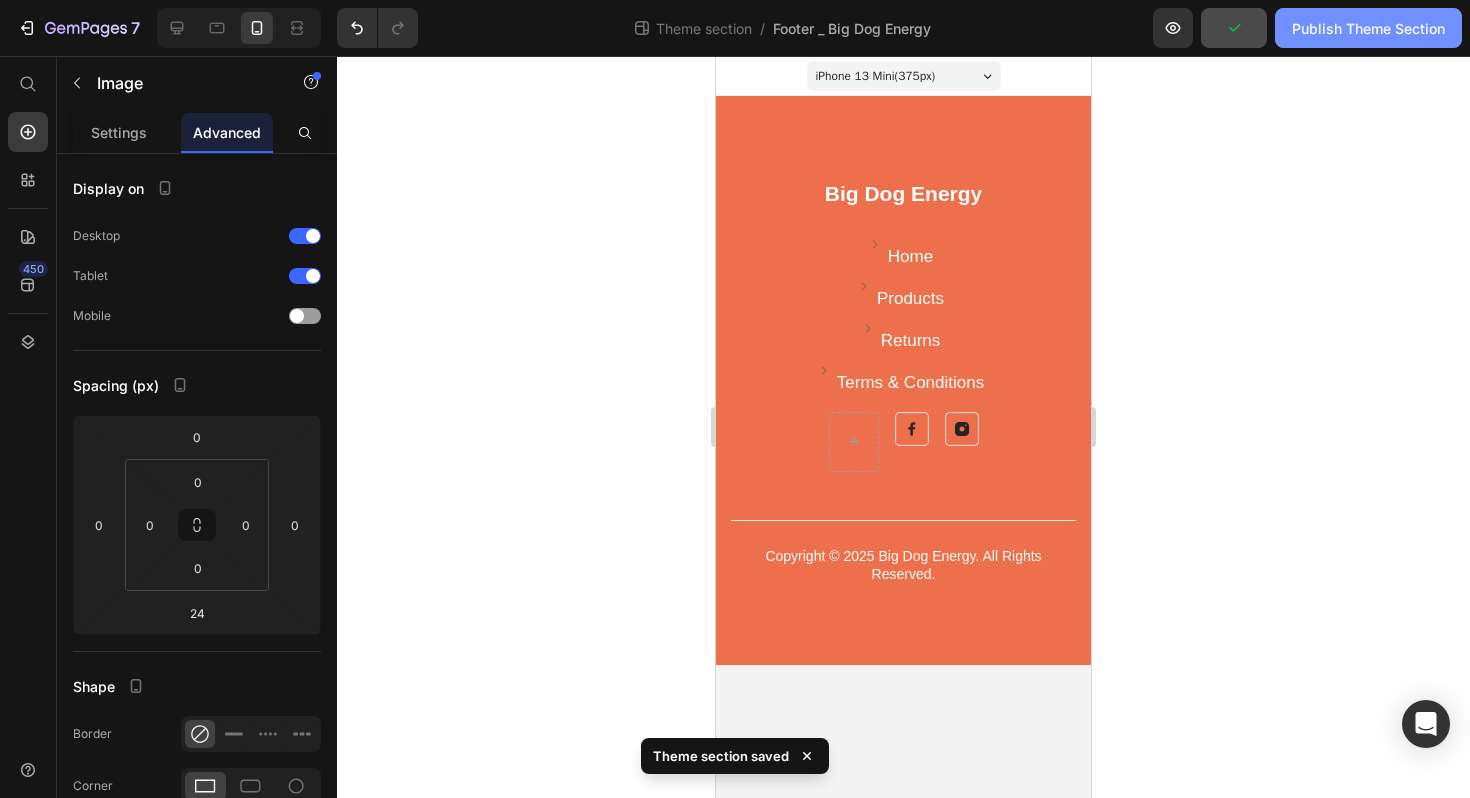 click on "Publish Theme Section" 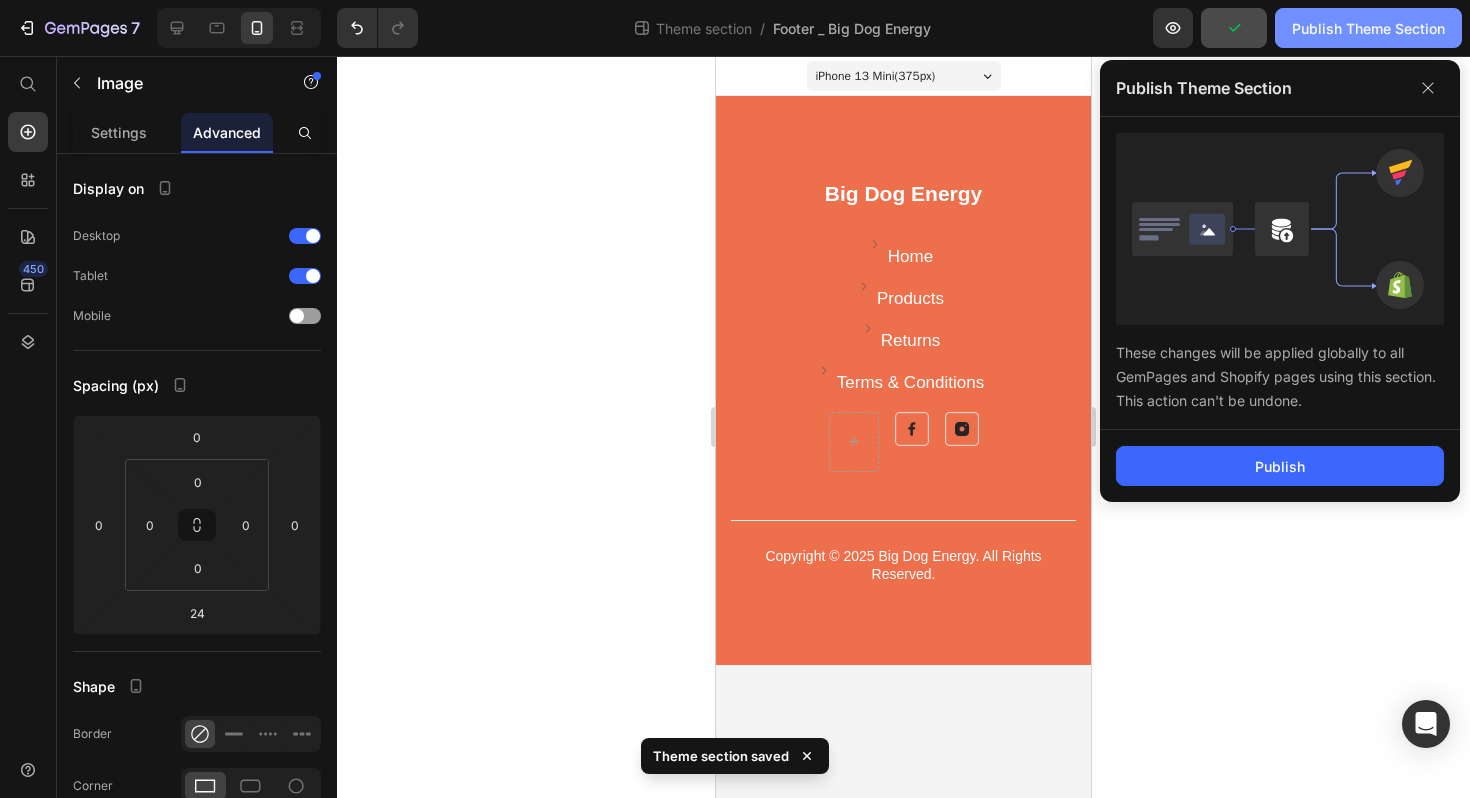 click on "Publish Theme Section" at bounding box center (1368, 28) 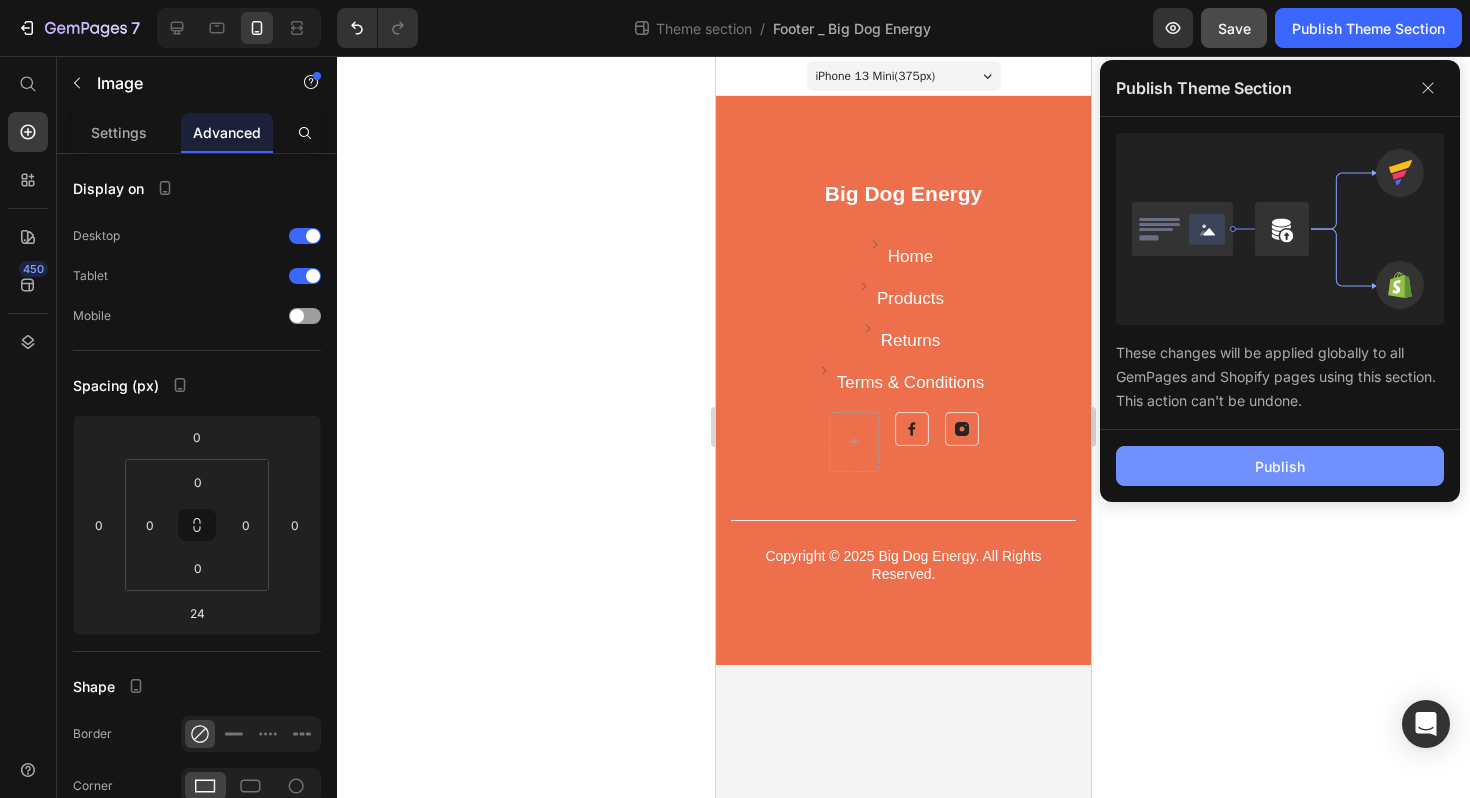 click on "Publish" 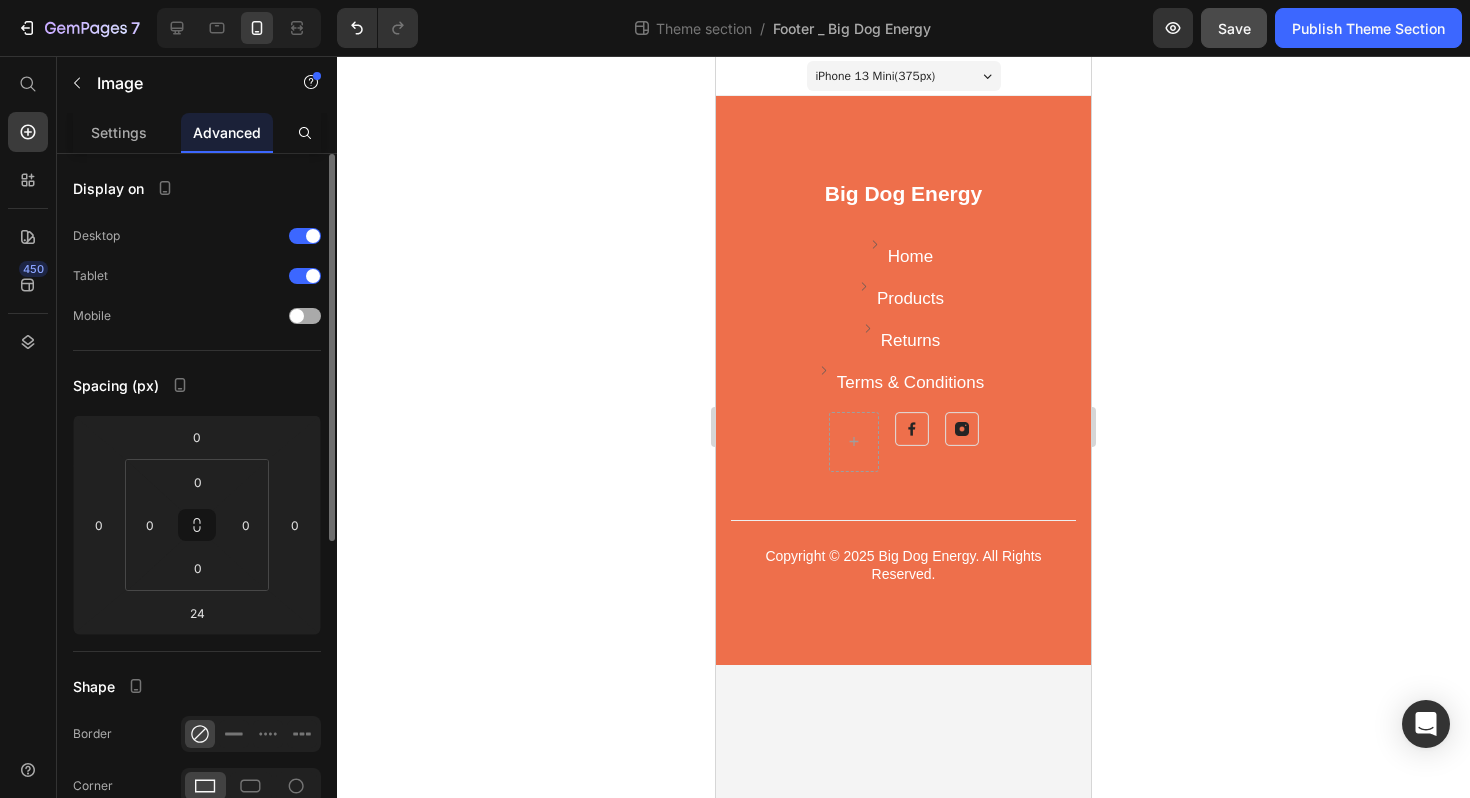 click at bounding box center (305, 316) 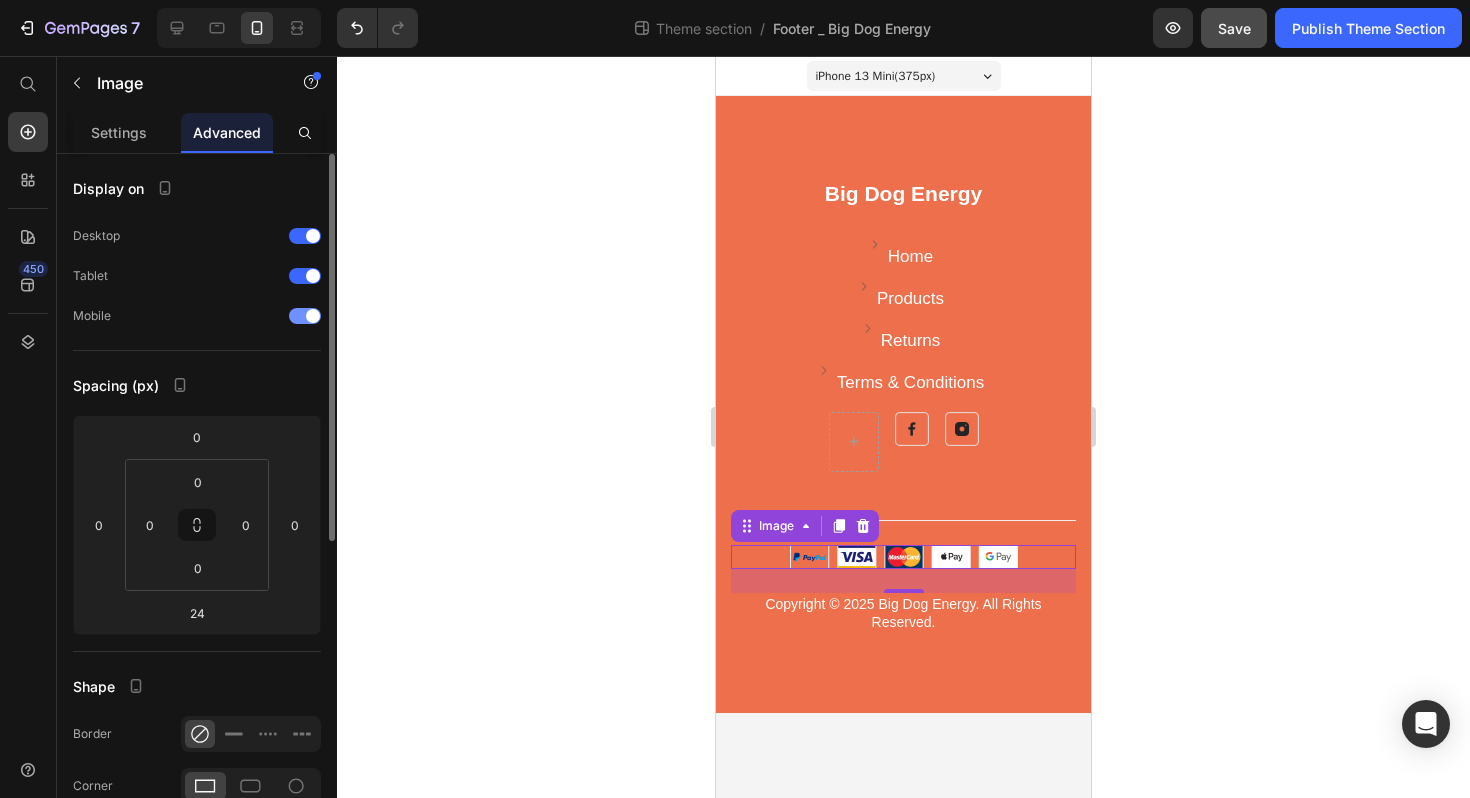click at bounding box center [305, 316] 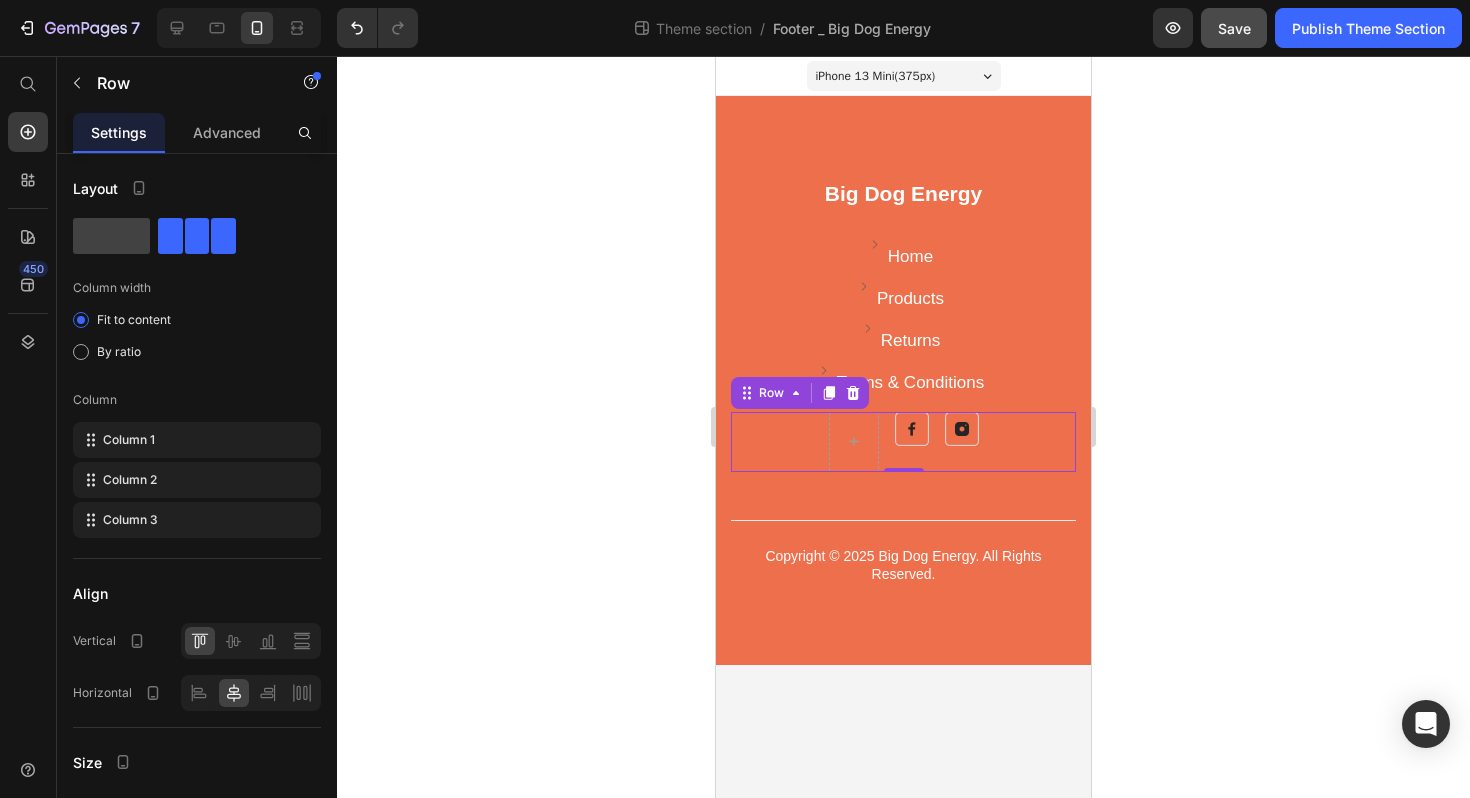 click on "Image Image Row   0" at bounding box center (903, 442) 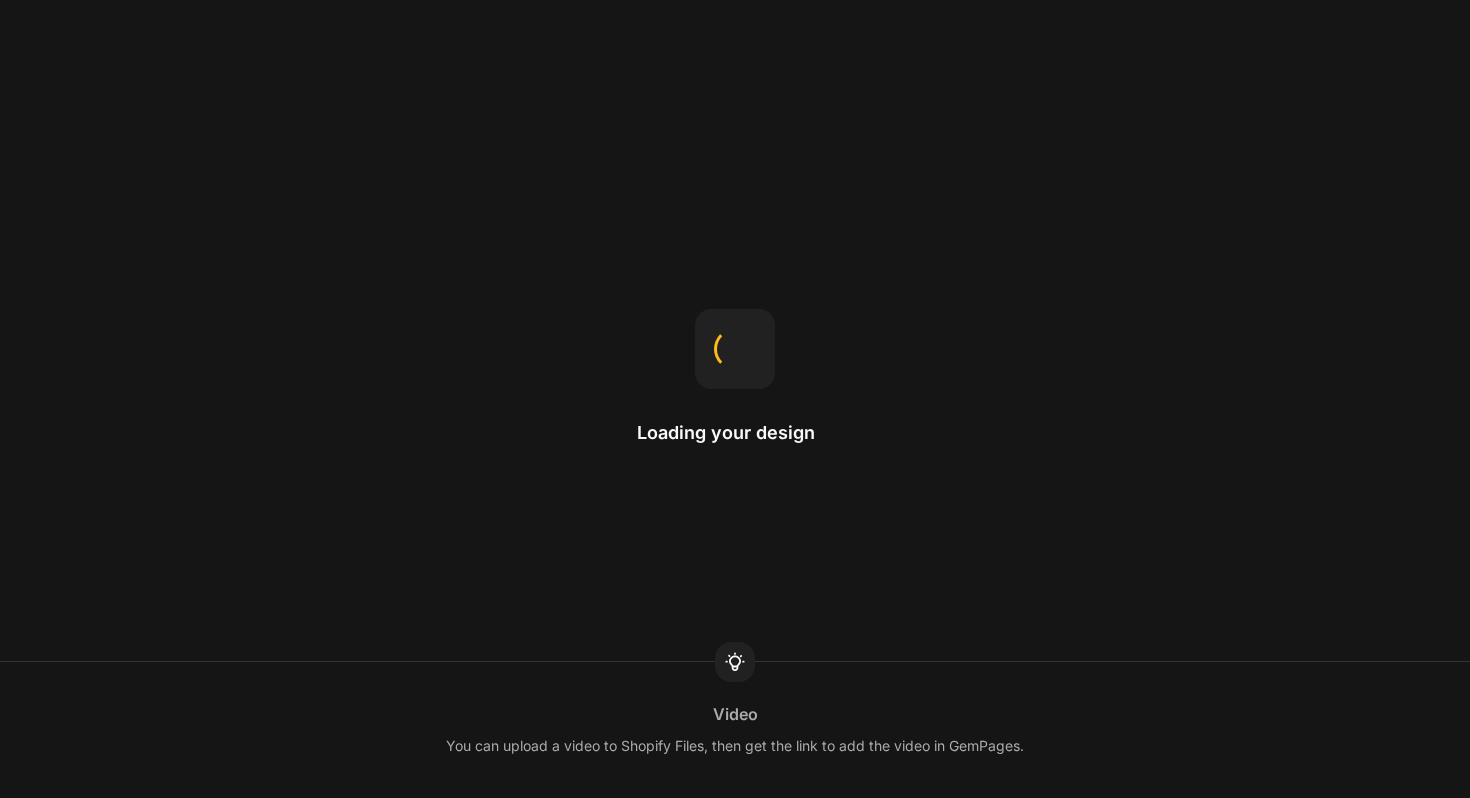 scroll, scrollTop: 0, scrollLeft: 0, axis: both 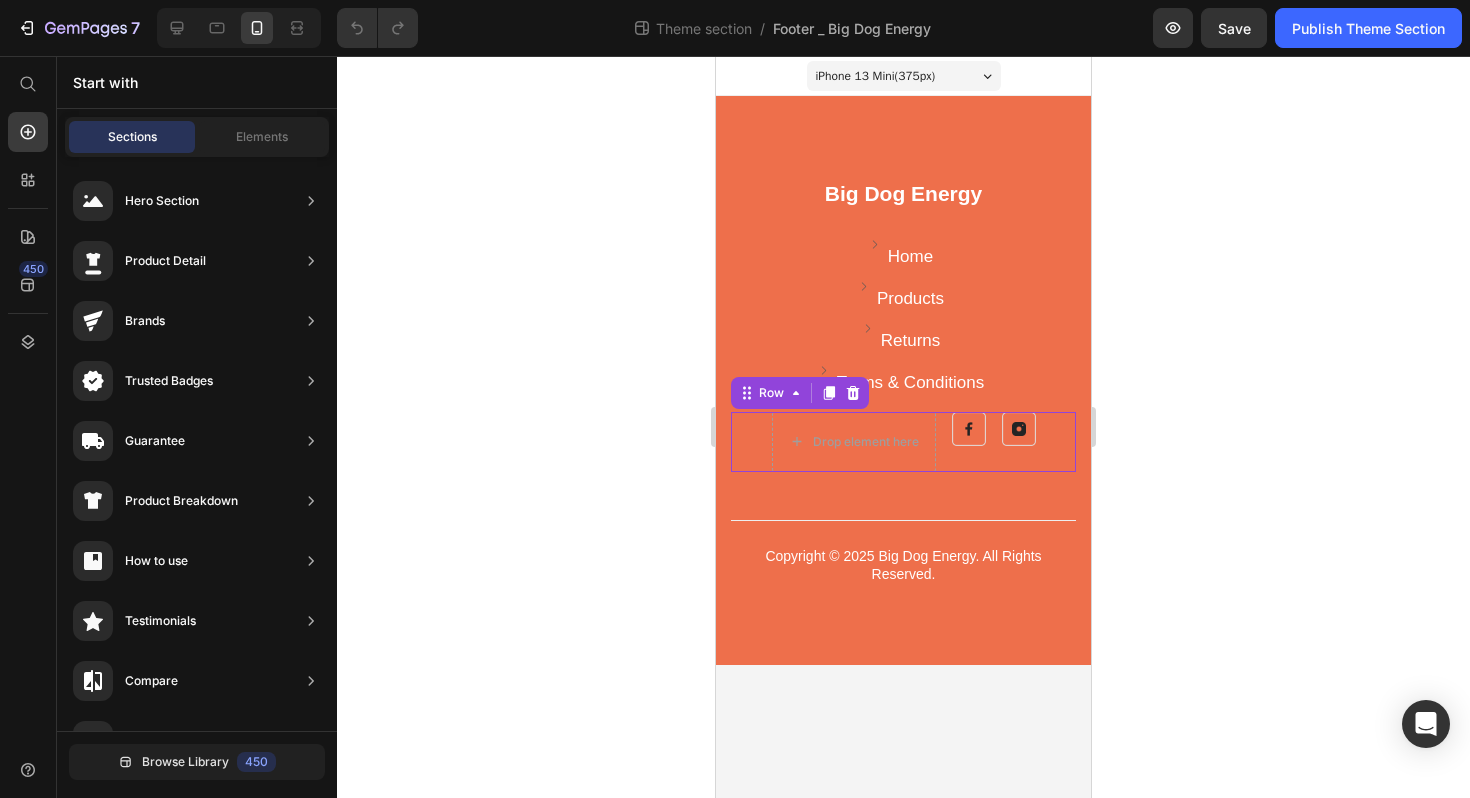click on "Drop element here Image Image Row   0" at bounding box center [903, 442] 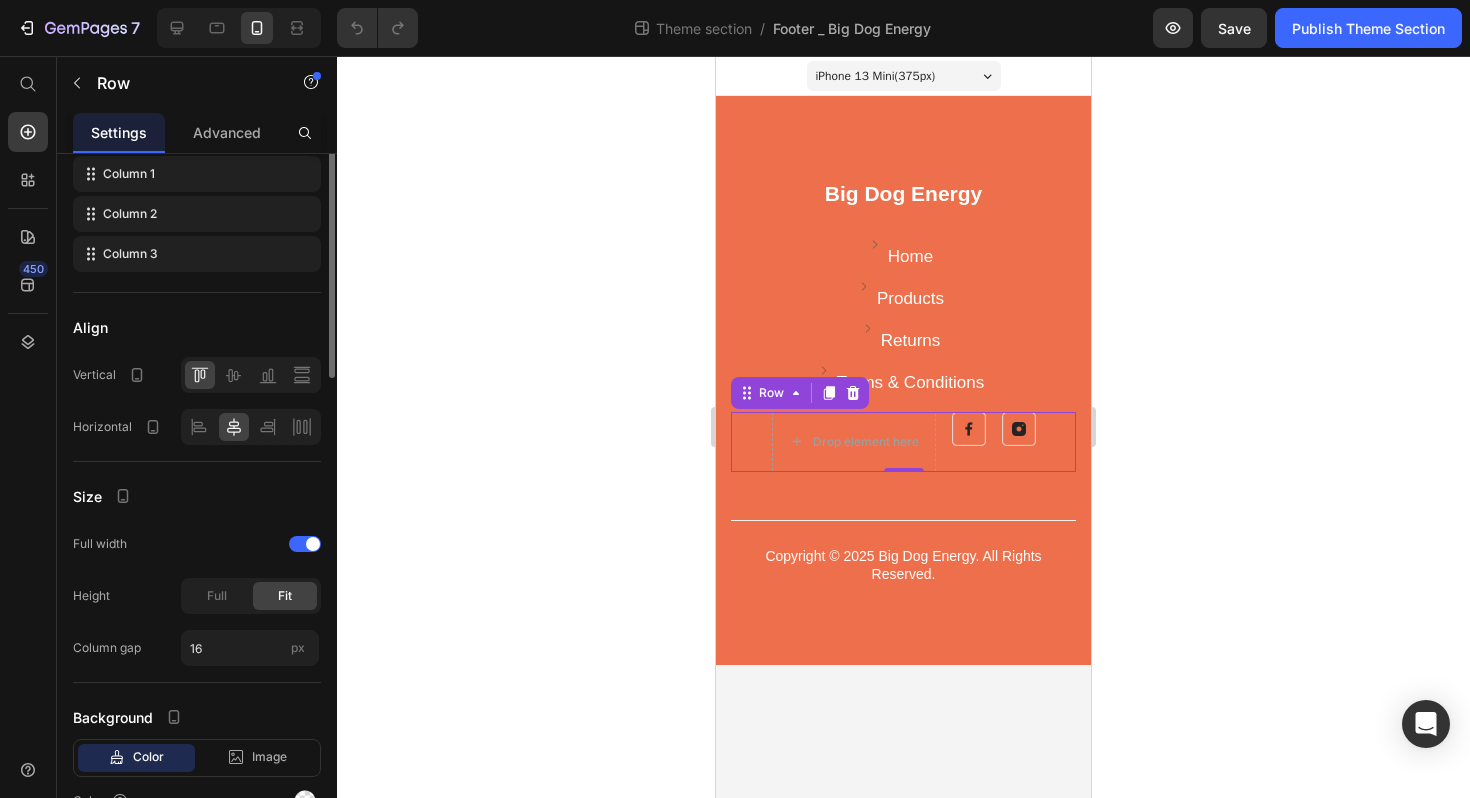 scroll, scrollTop: 0, scrollLeft: 0, axis: both 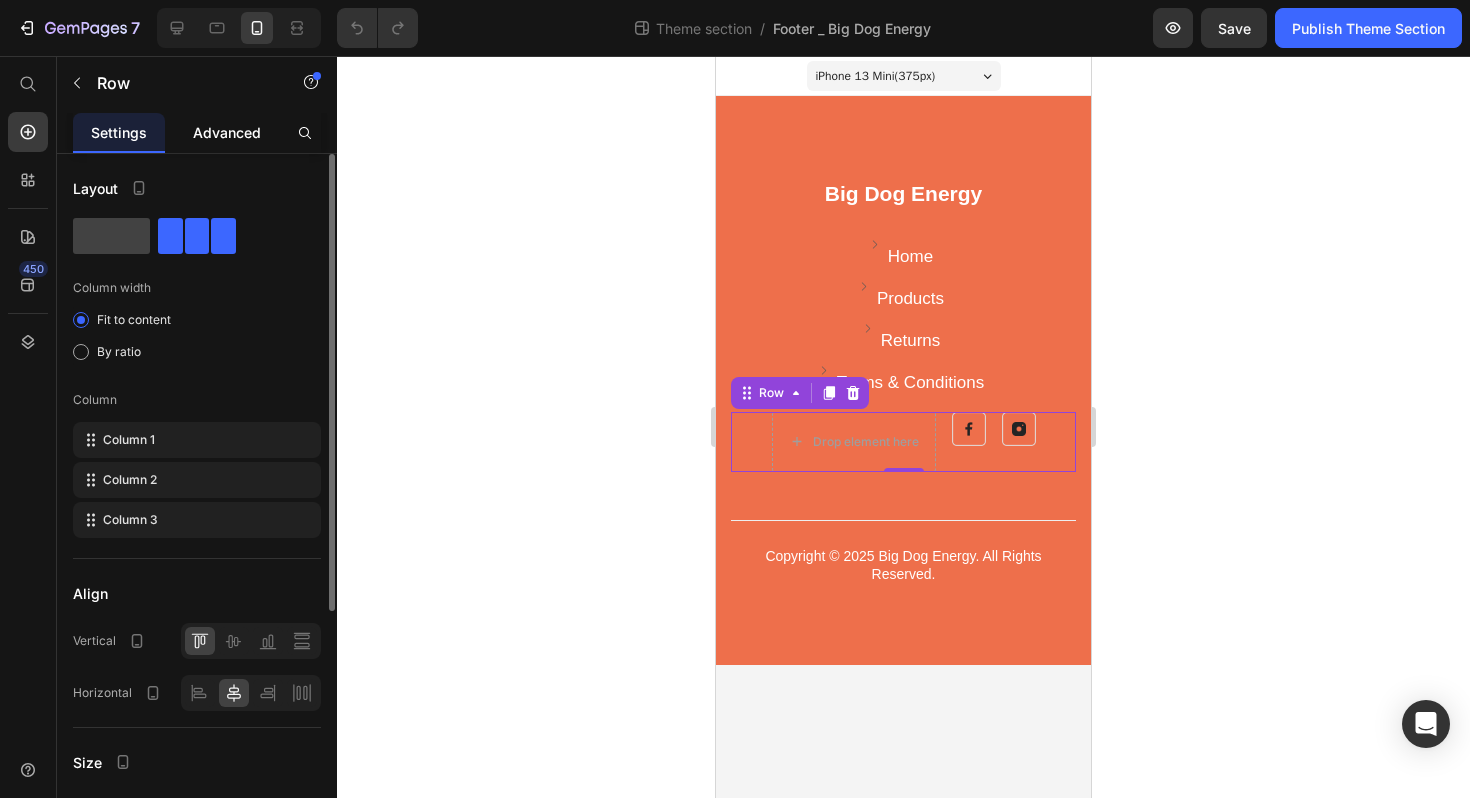 click on "Advanced" at bounding box center [227, 132] 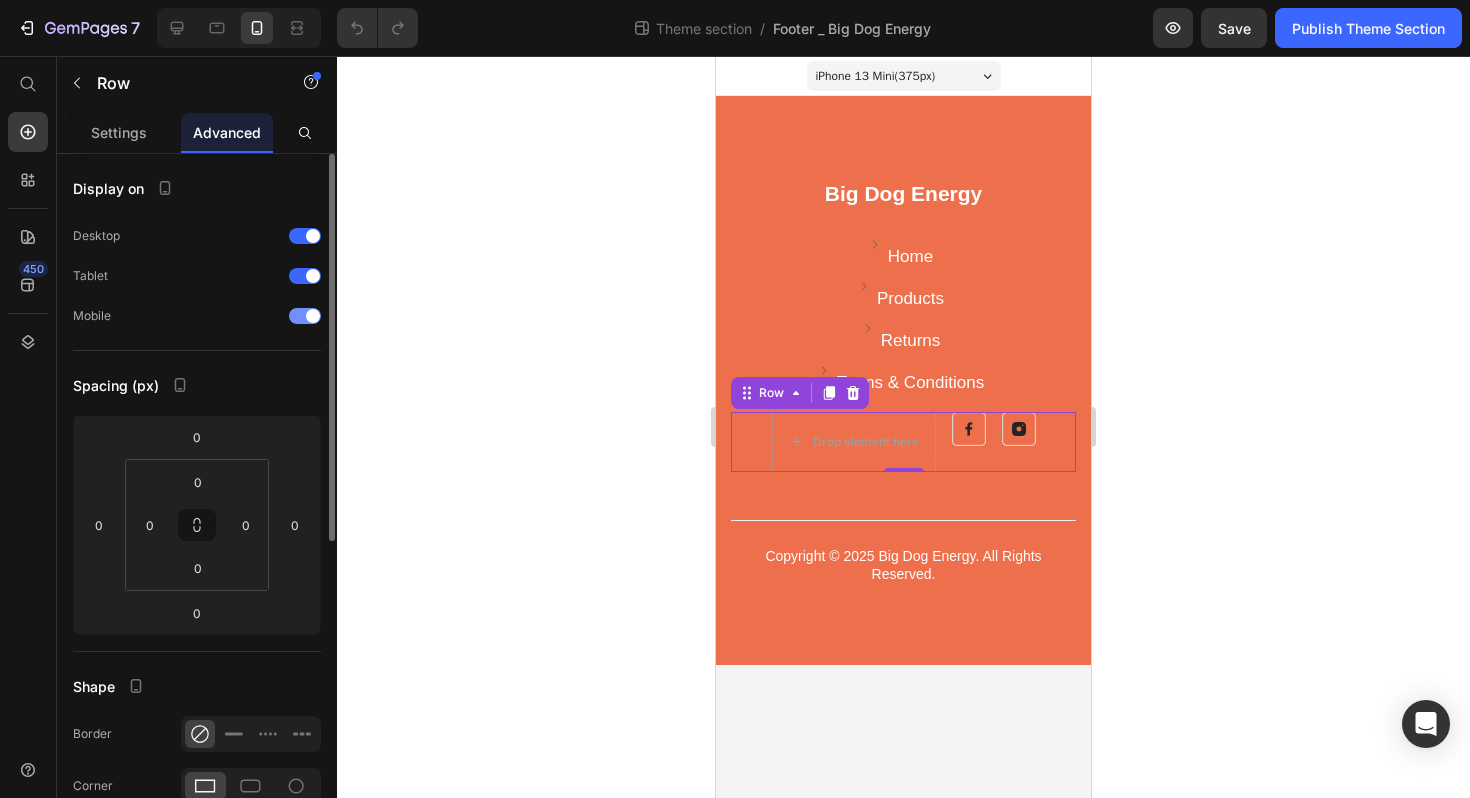 click at bounding box center [305, 316] 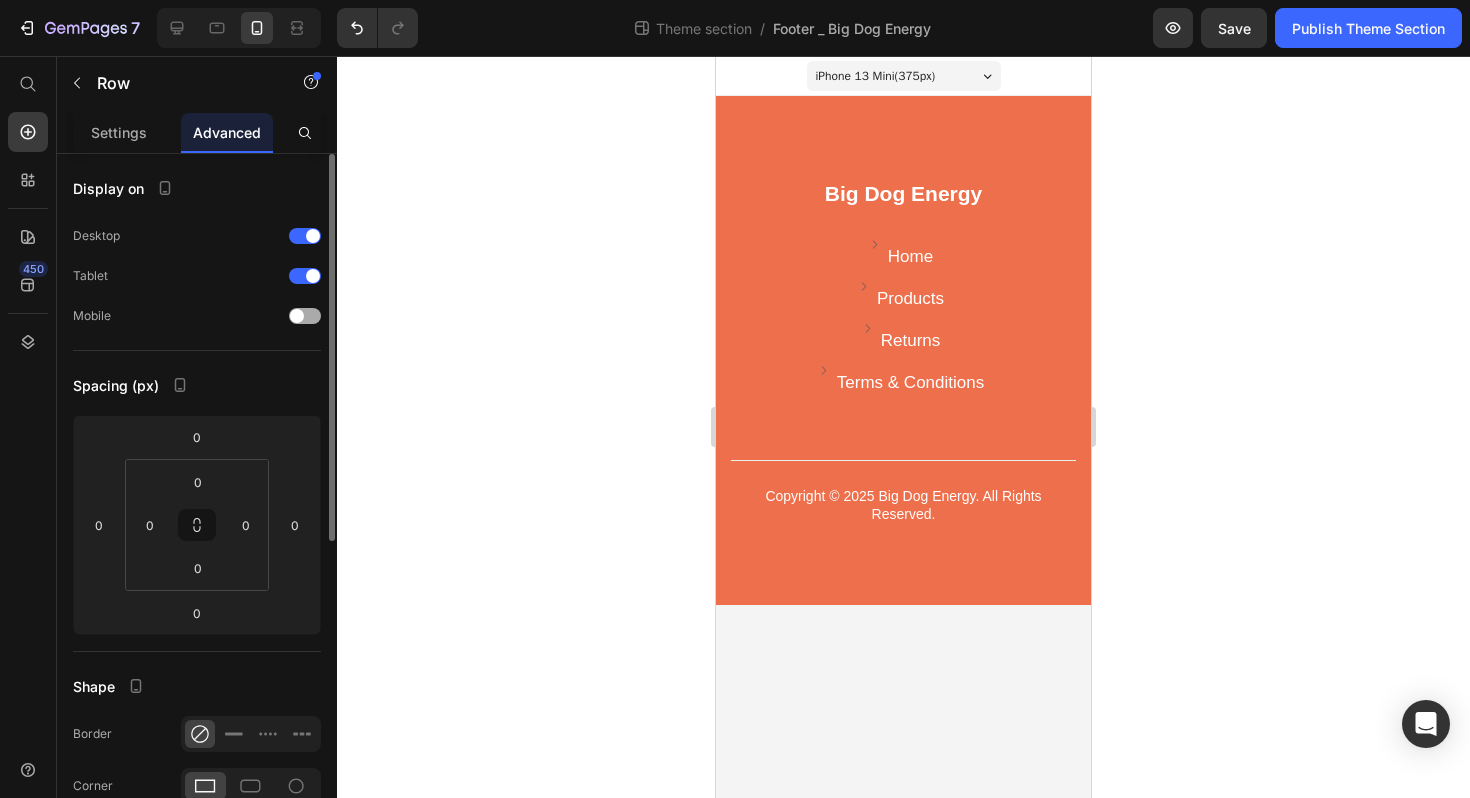 click at bounding box center [297, 316] 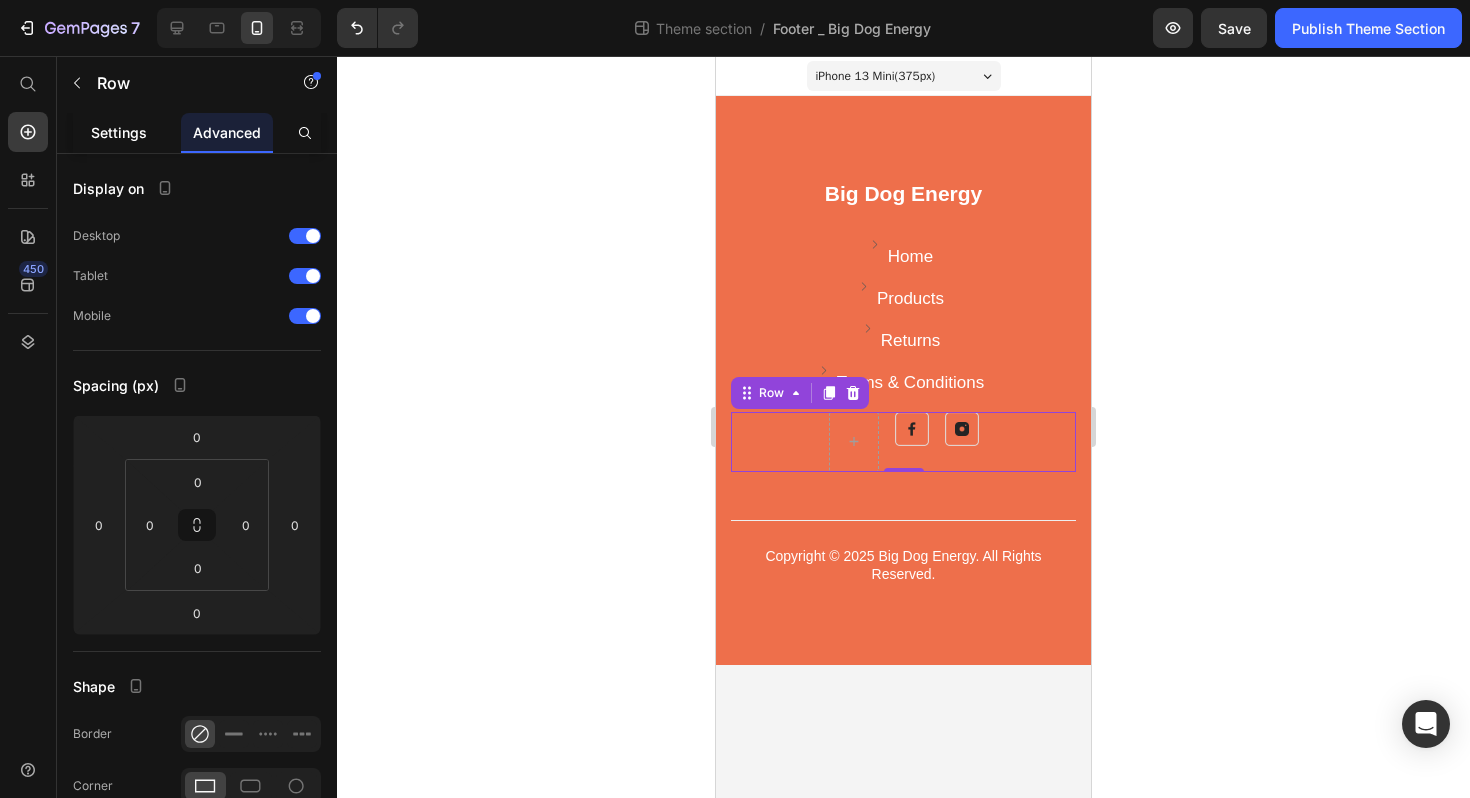 click on "Settings" at bounding box center (119, 132) 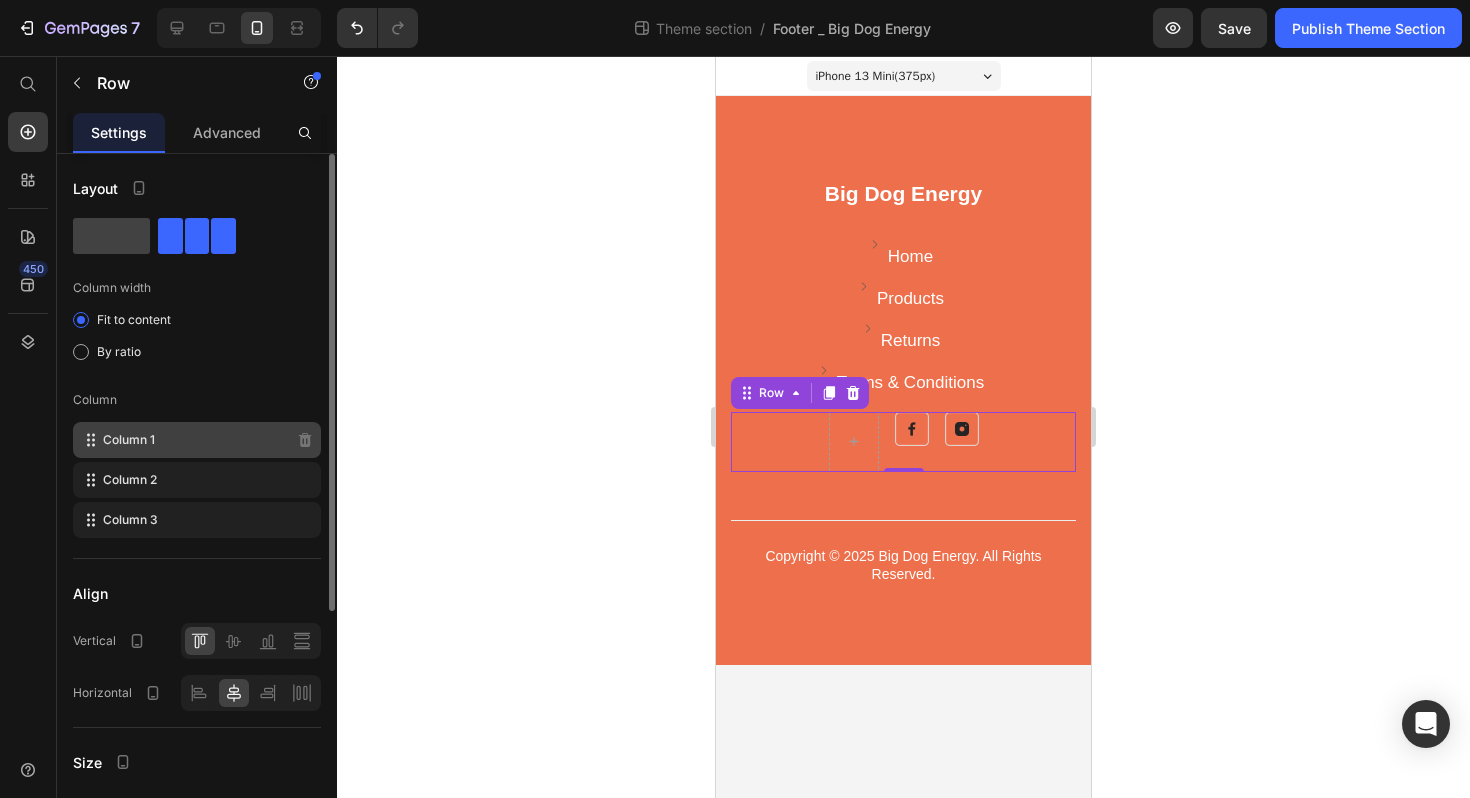 click on "Column 1" at bounding box center (129, 440) 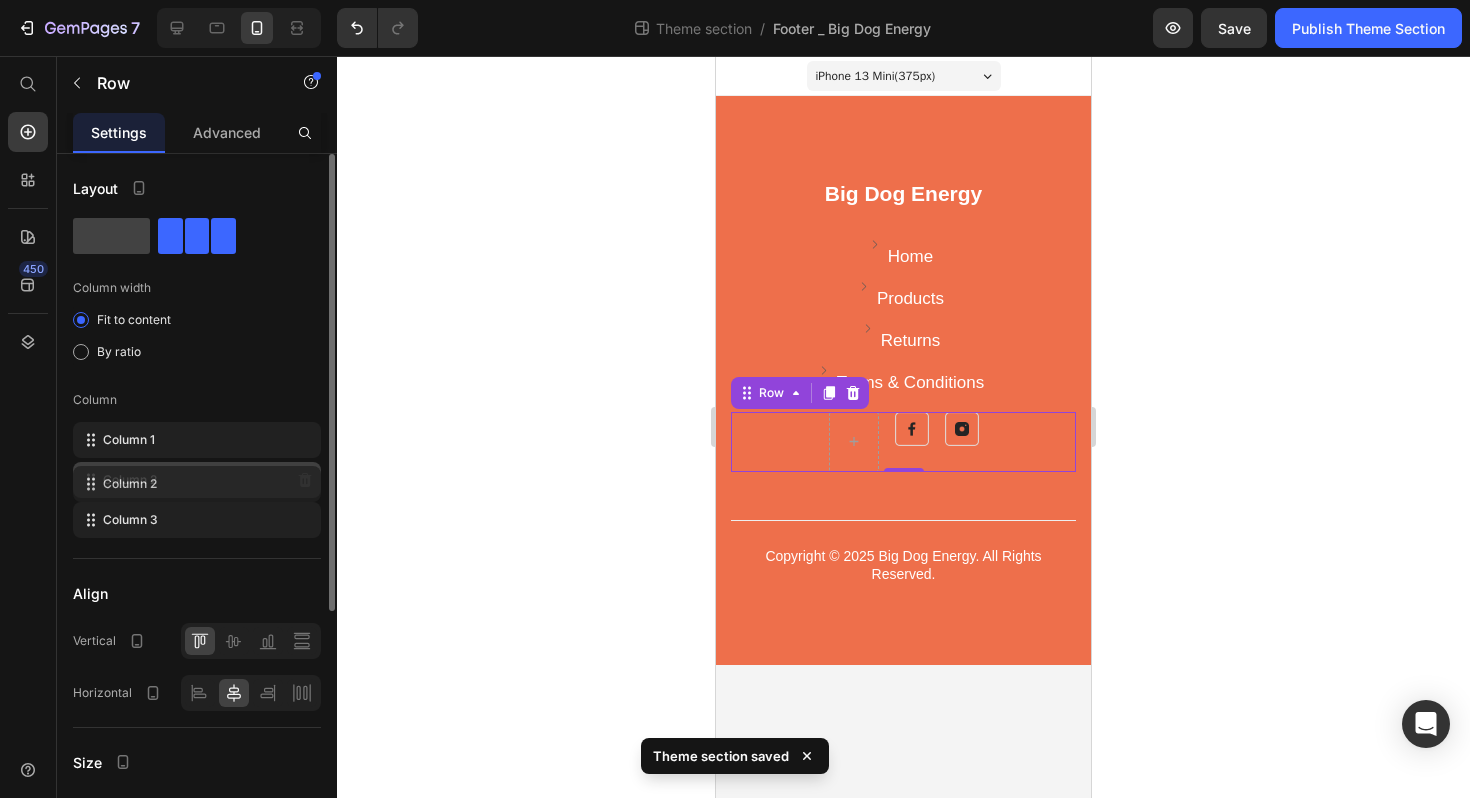 click on "Column 2" 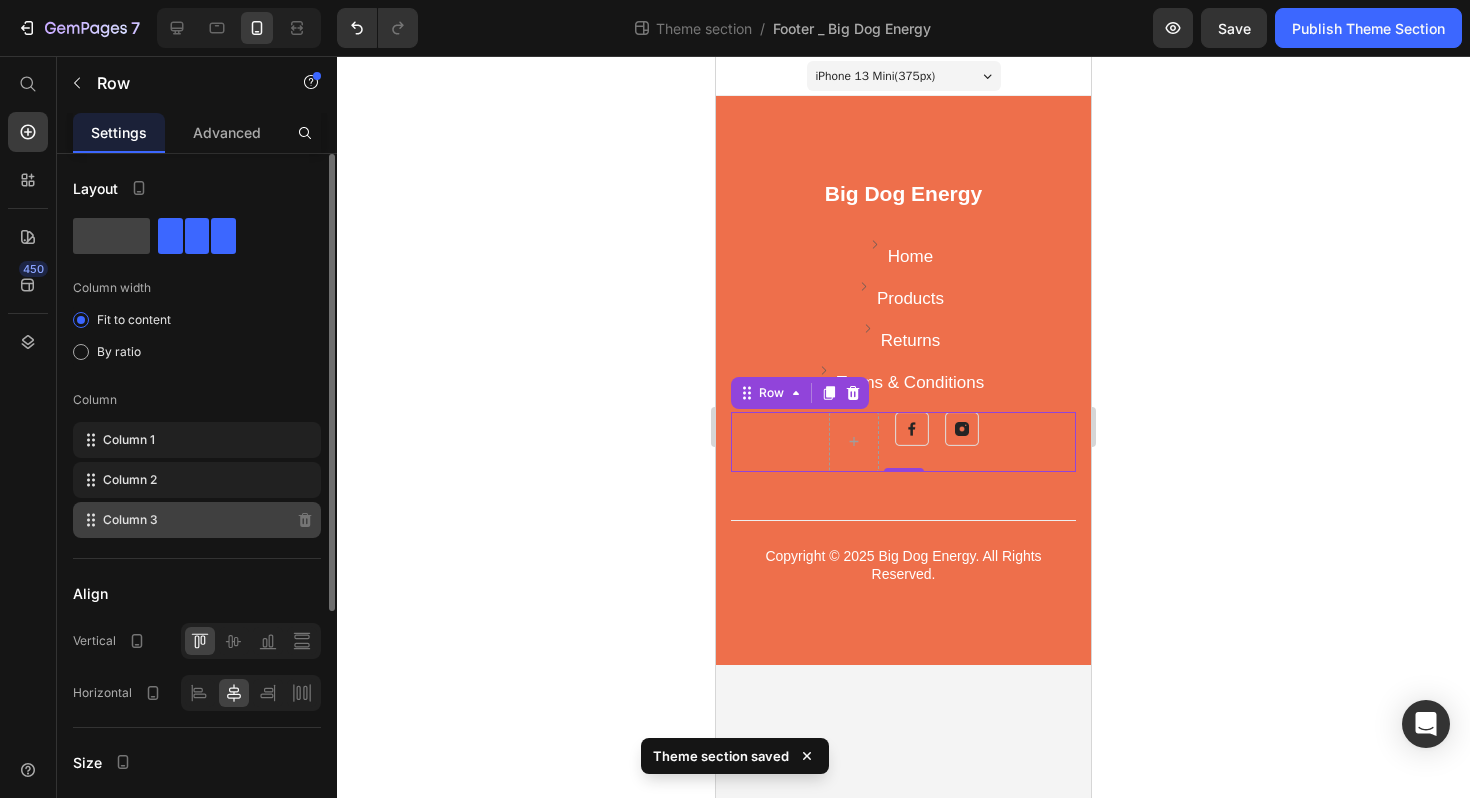 click on "Column 3" 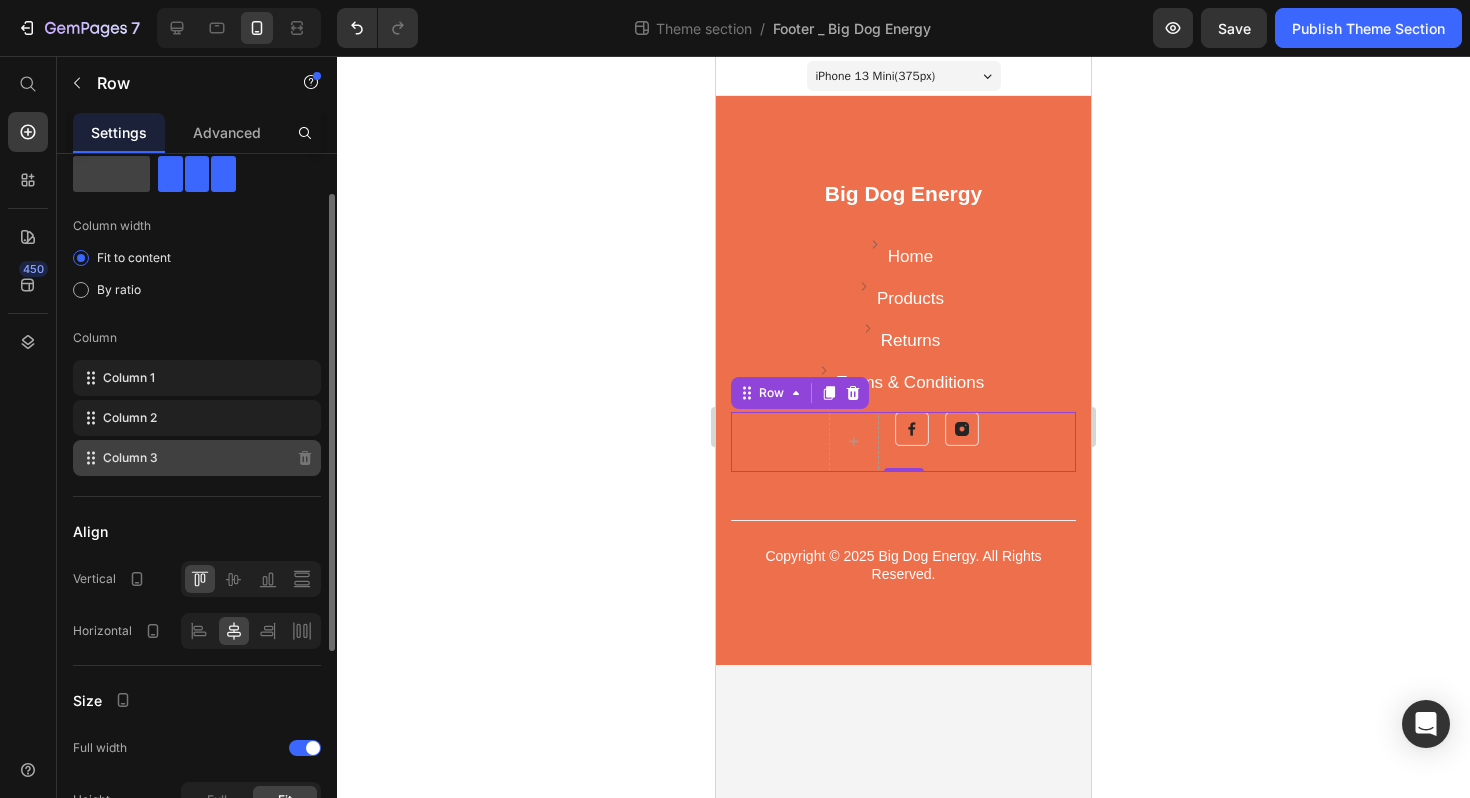 scroll, scrollTop: 0, scrollLeft: 0, axis: both 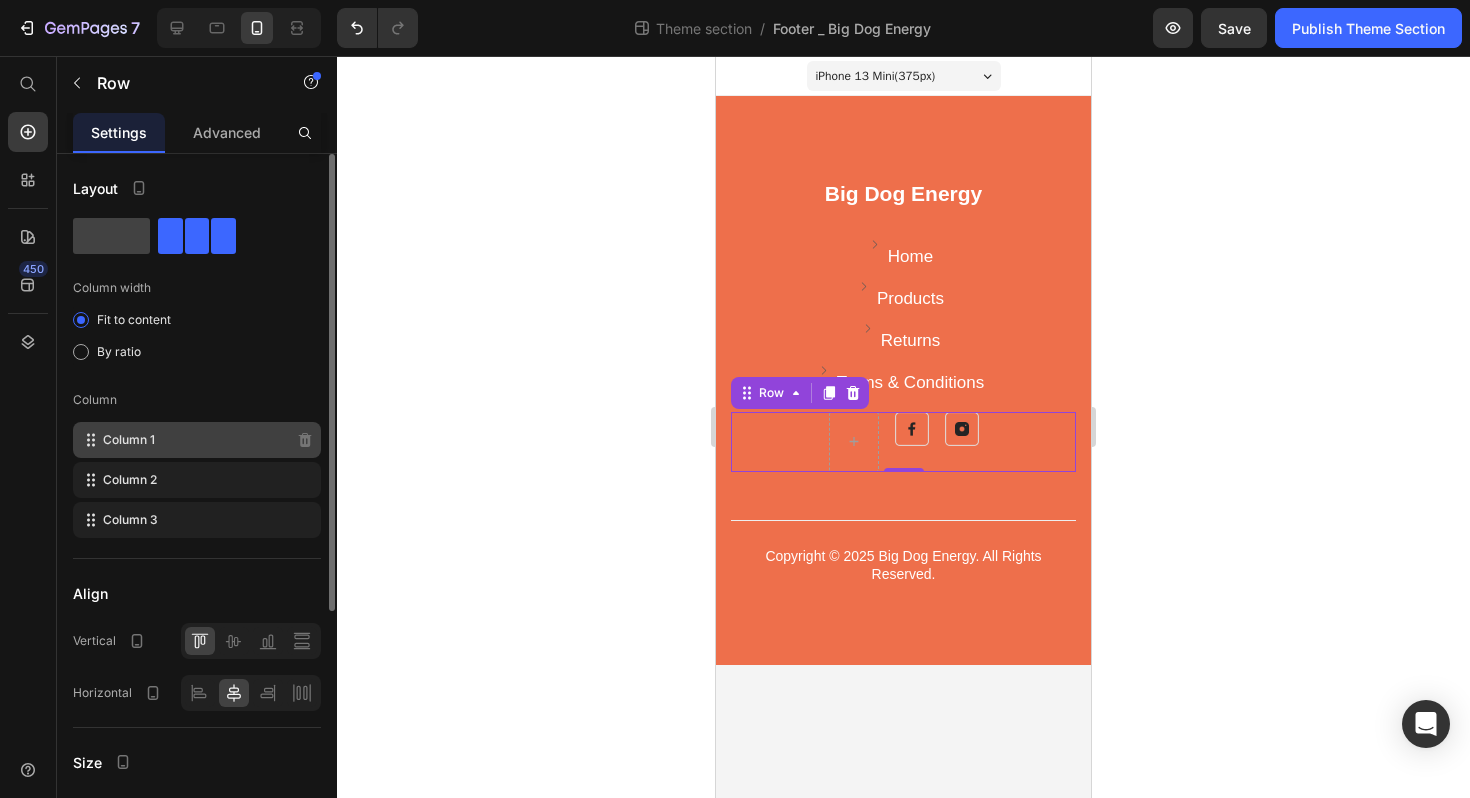 click on "Column 1" 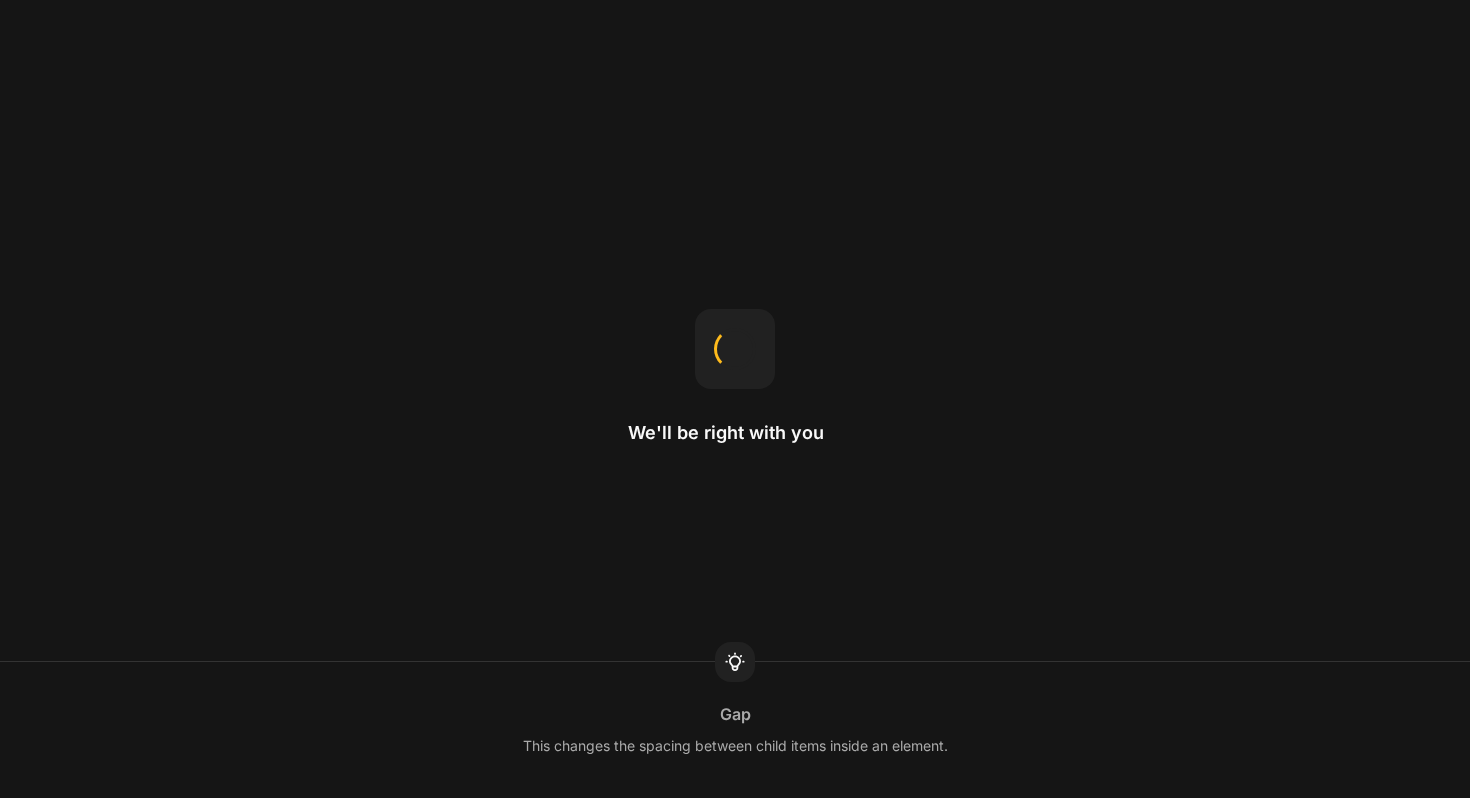 scroll, scrollTop: 0, scrollLeft: 0, axis: both 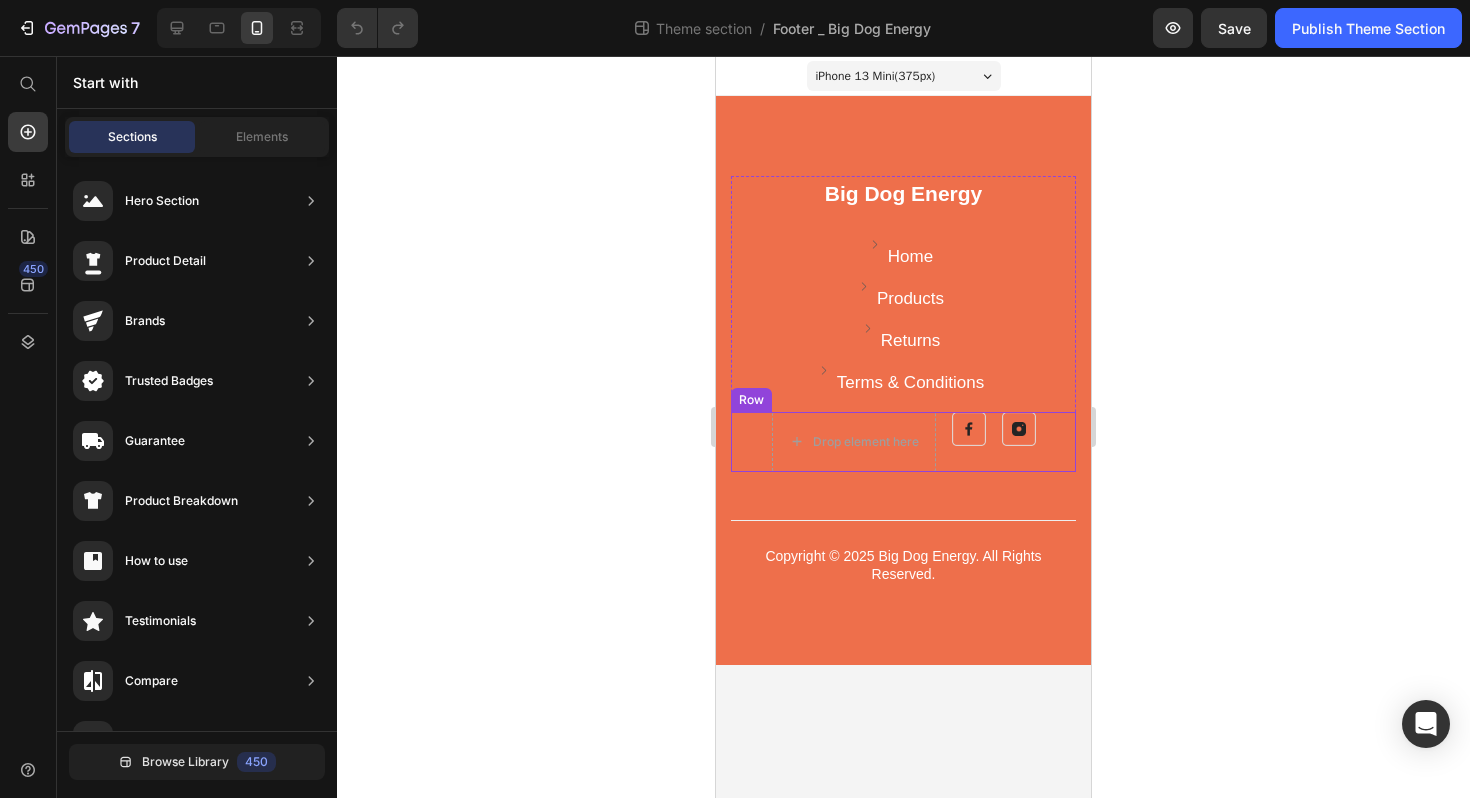 click on "Drop element here Image Image Row" at bounding box center [903, 442] 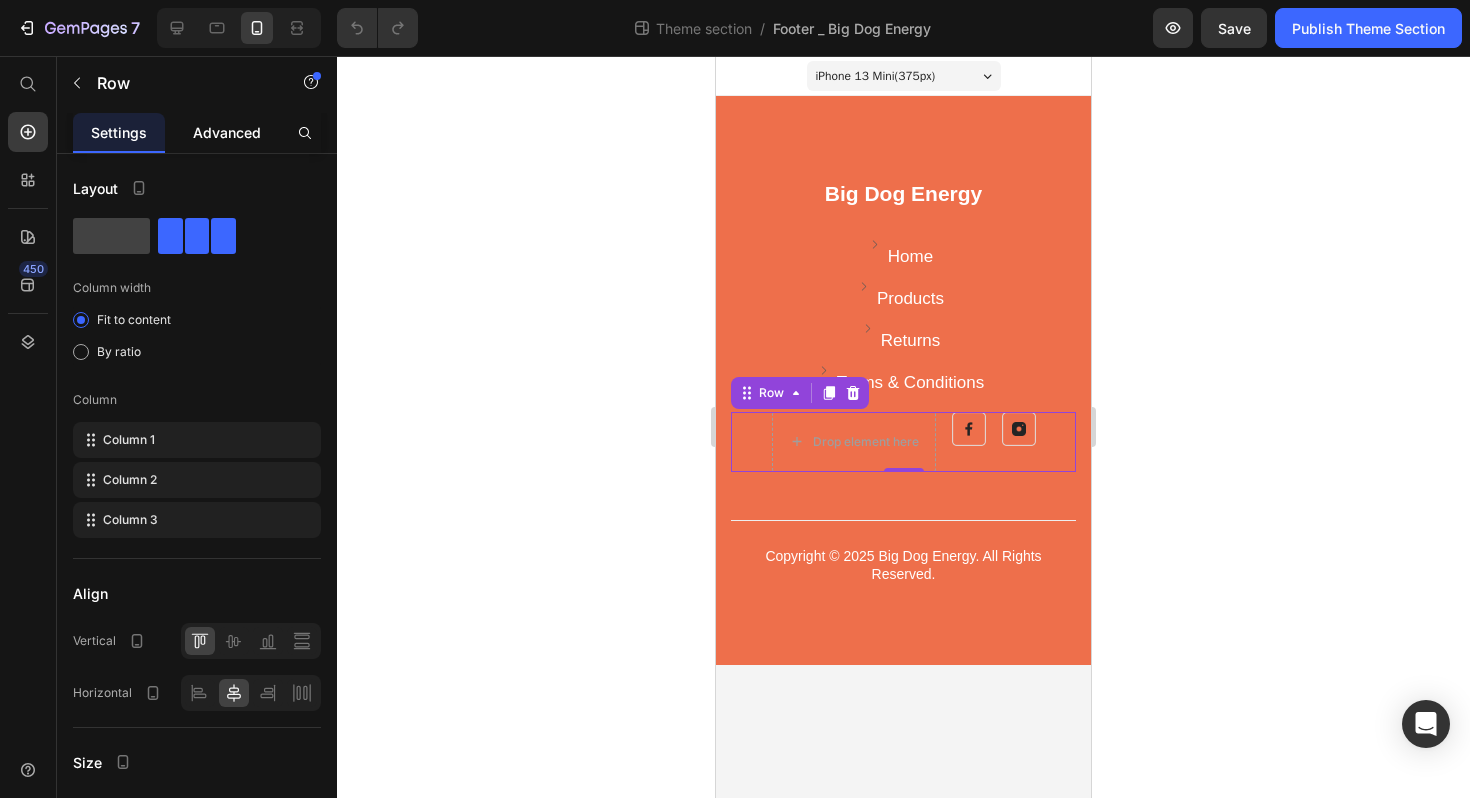 click on "Advanced" at bounding box center [227, 132] 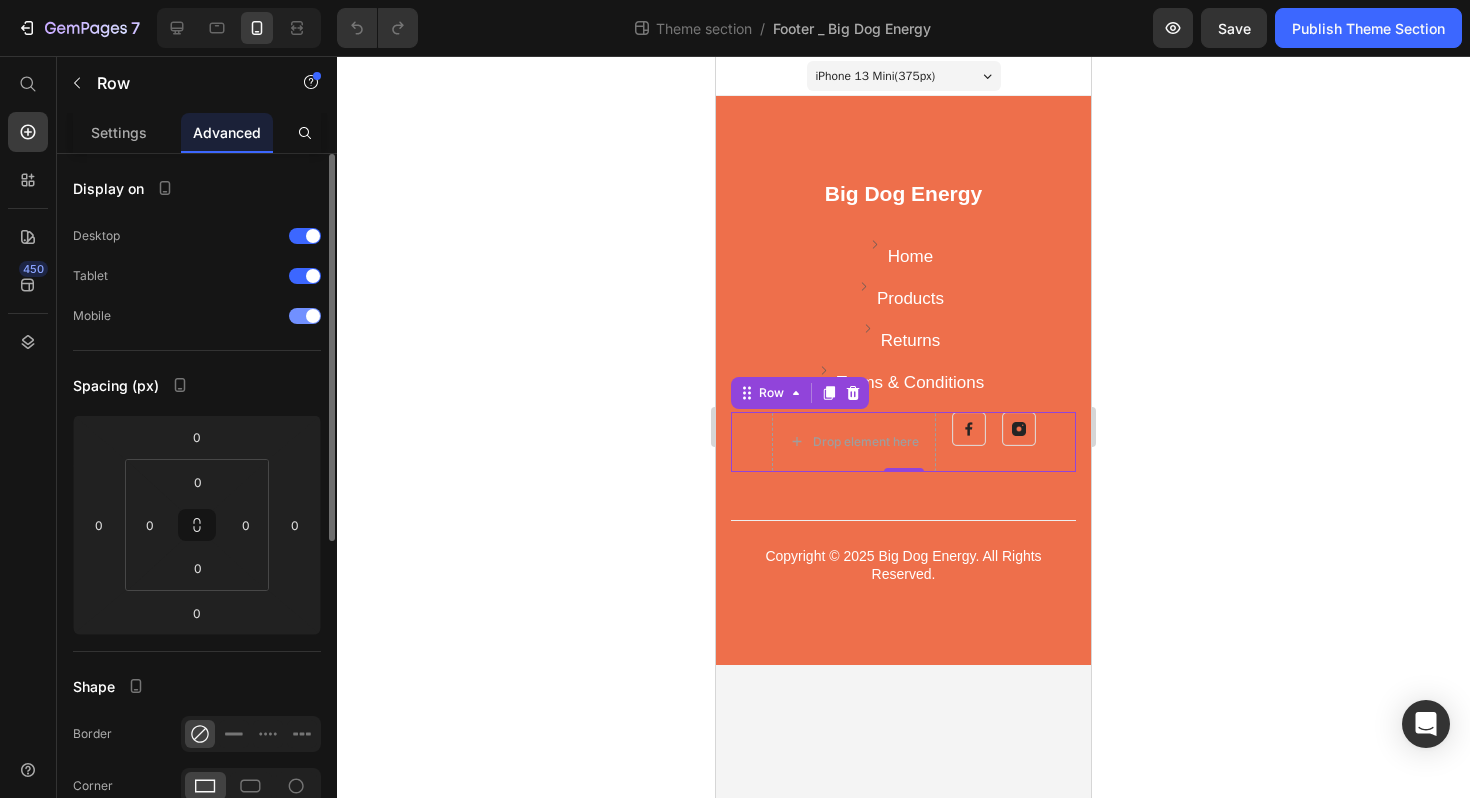 click at bounding box center (305, 316) 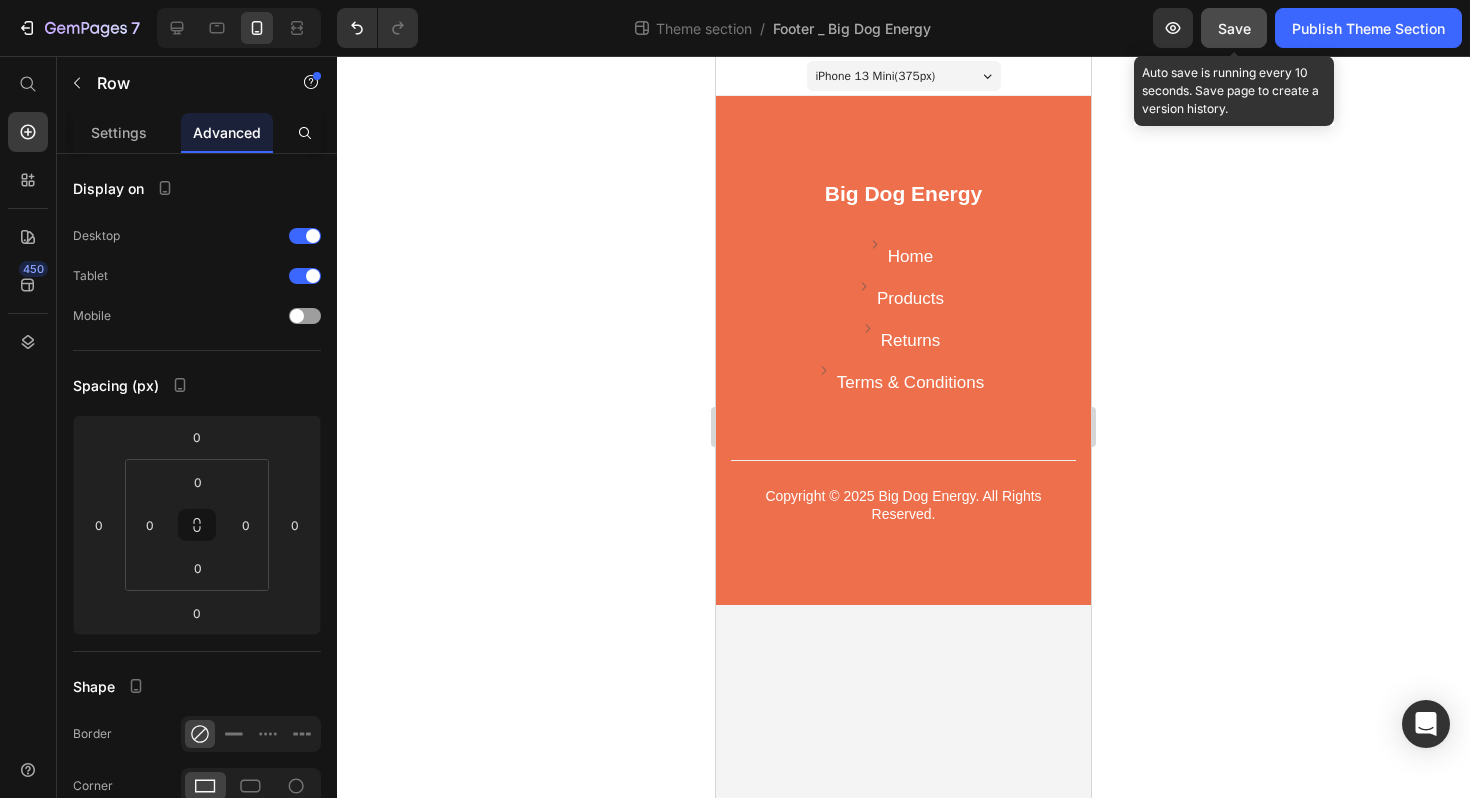 click on "Save" 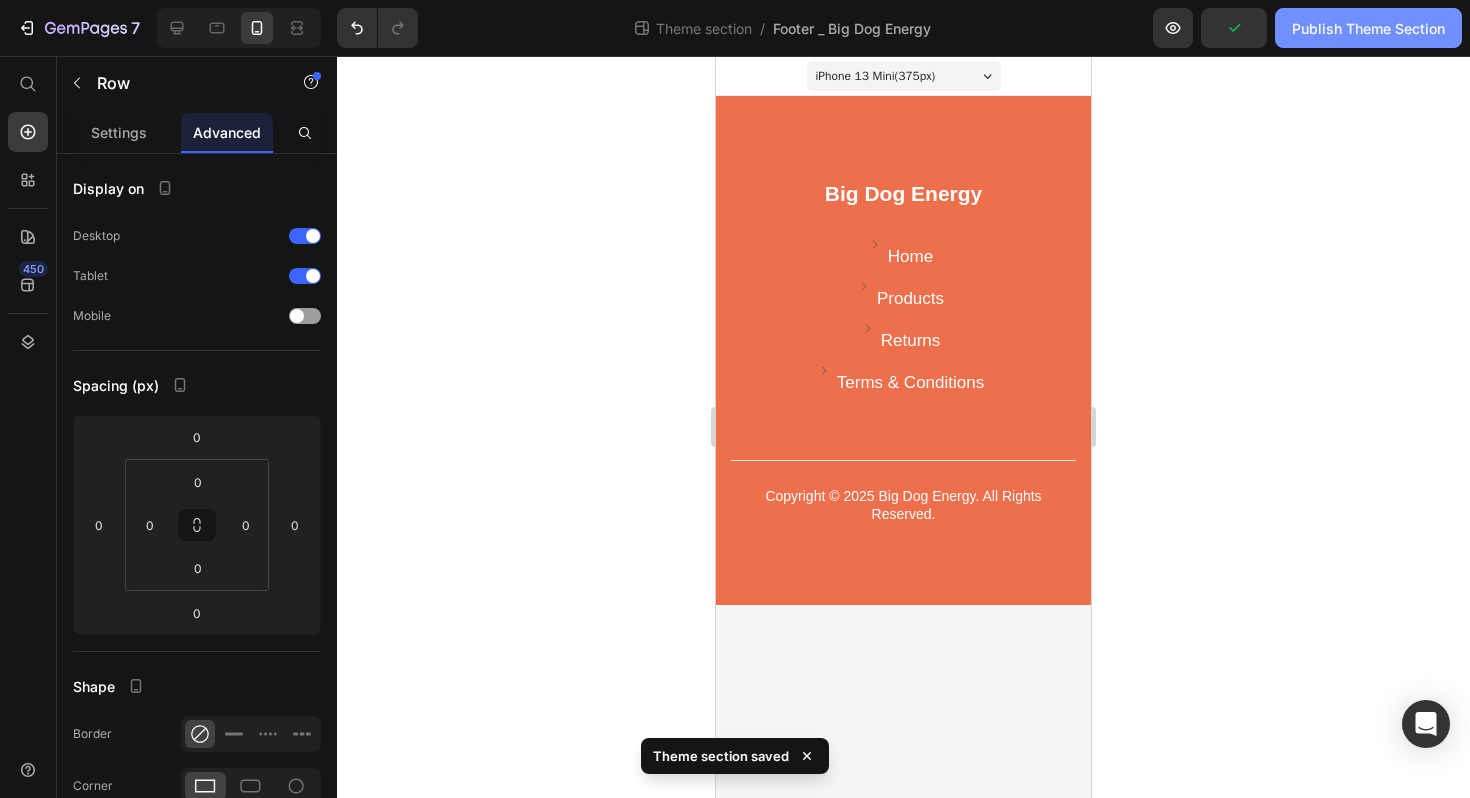 click on "Publish Theme Section" at bounding box center (1368, 28) 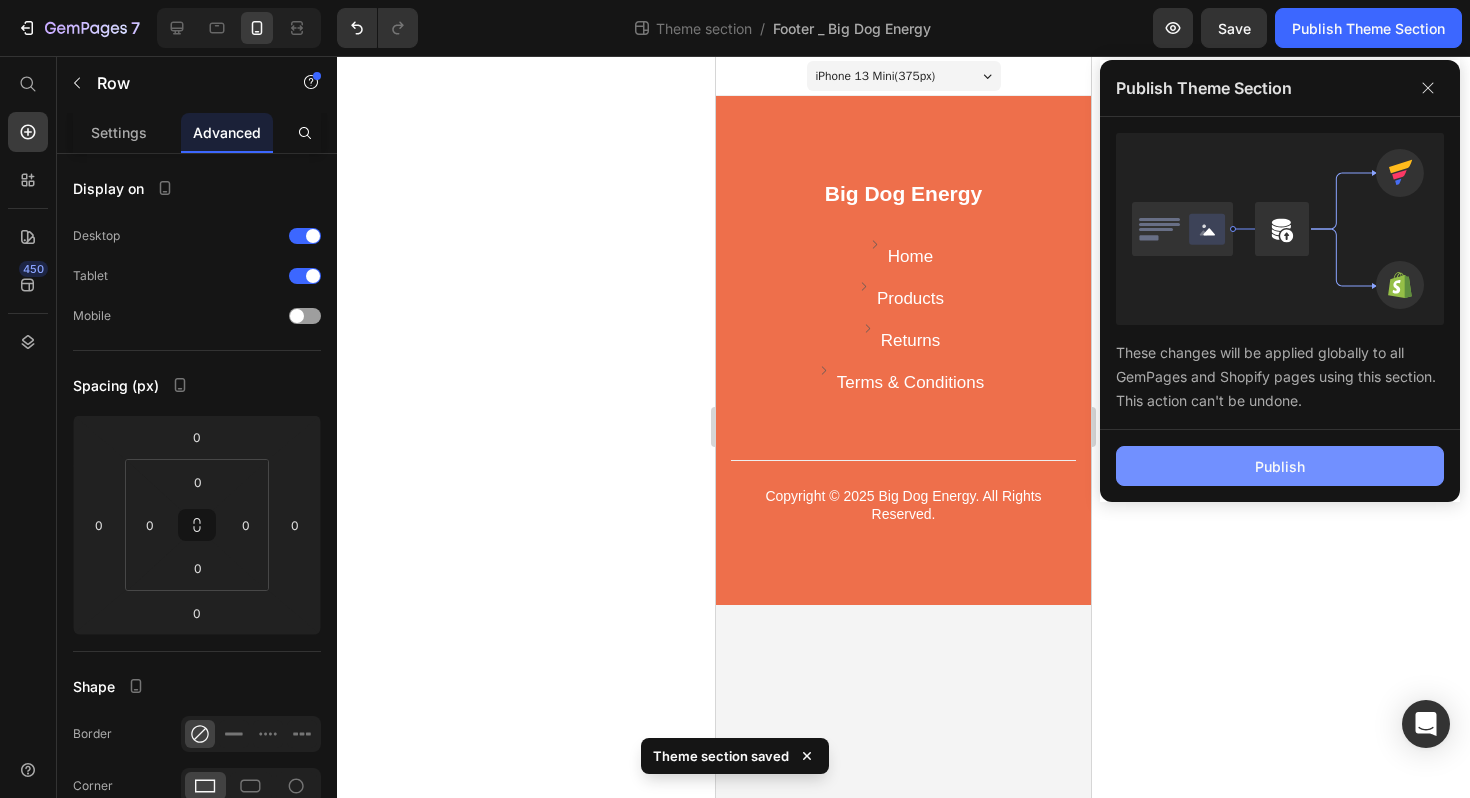 click on "Publish" 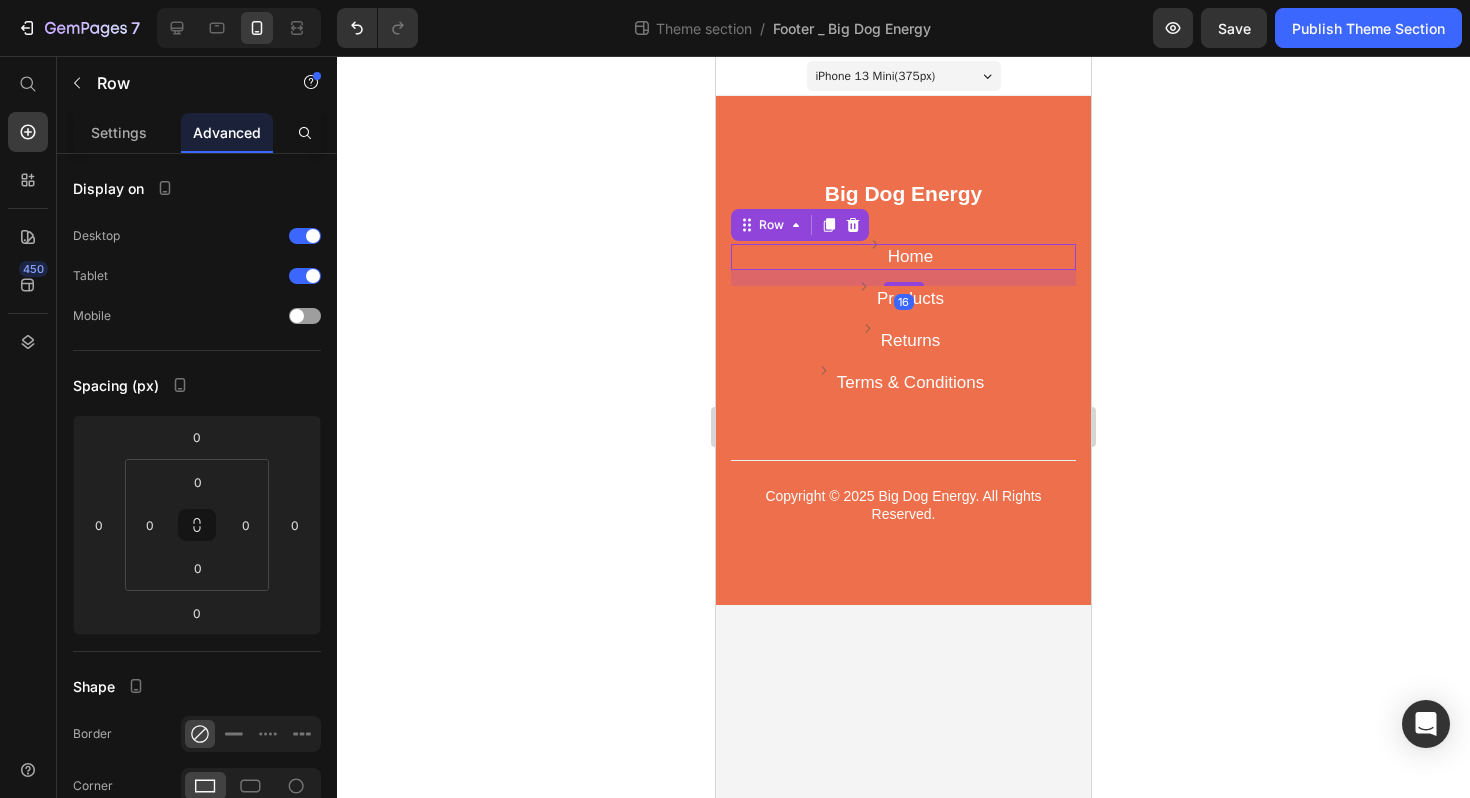 click on "Image Home Text block Row   16" at bounding box center (903, 257) 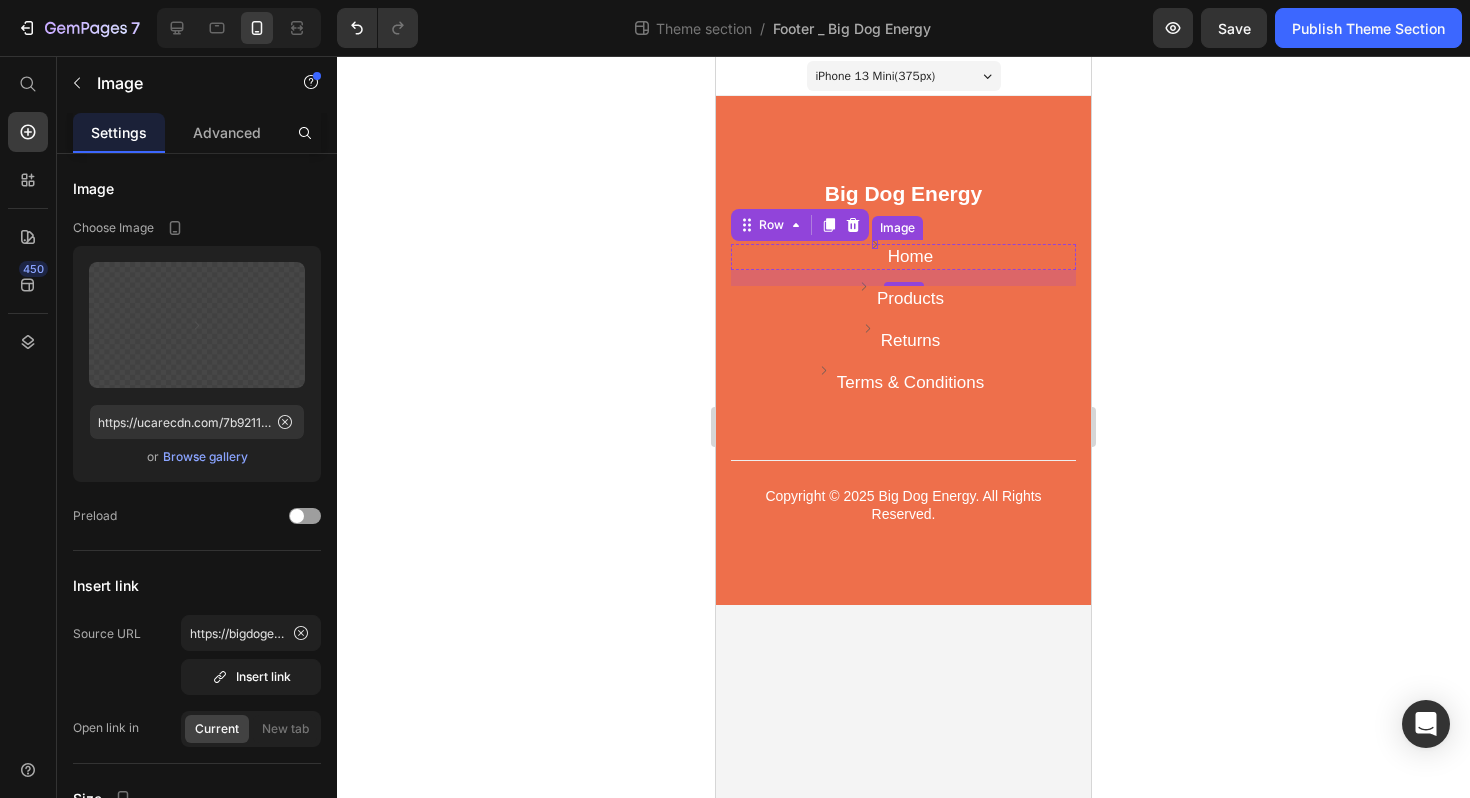 click at bounding box center (875, 244) 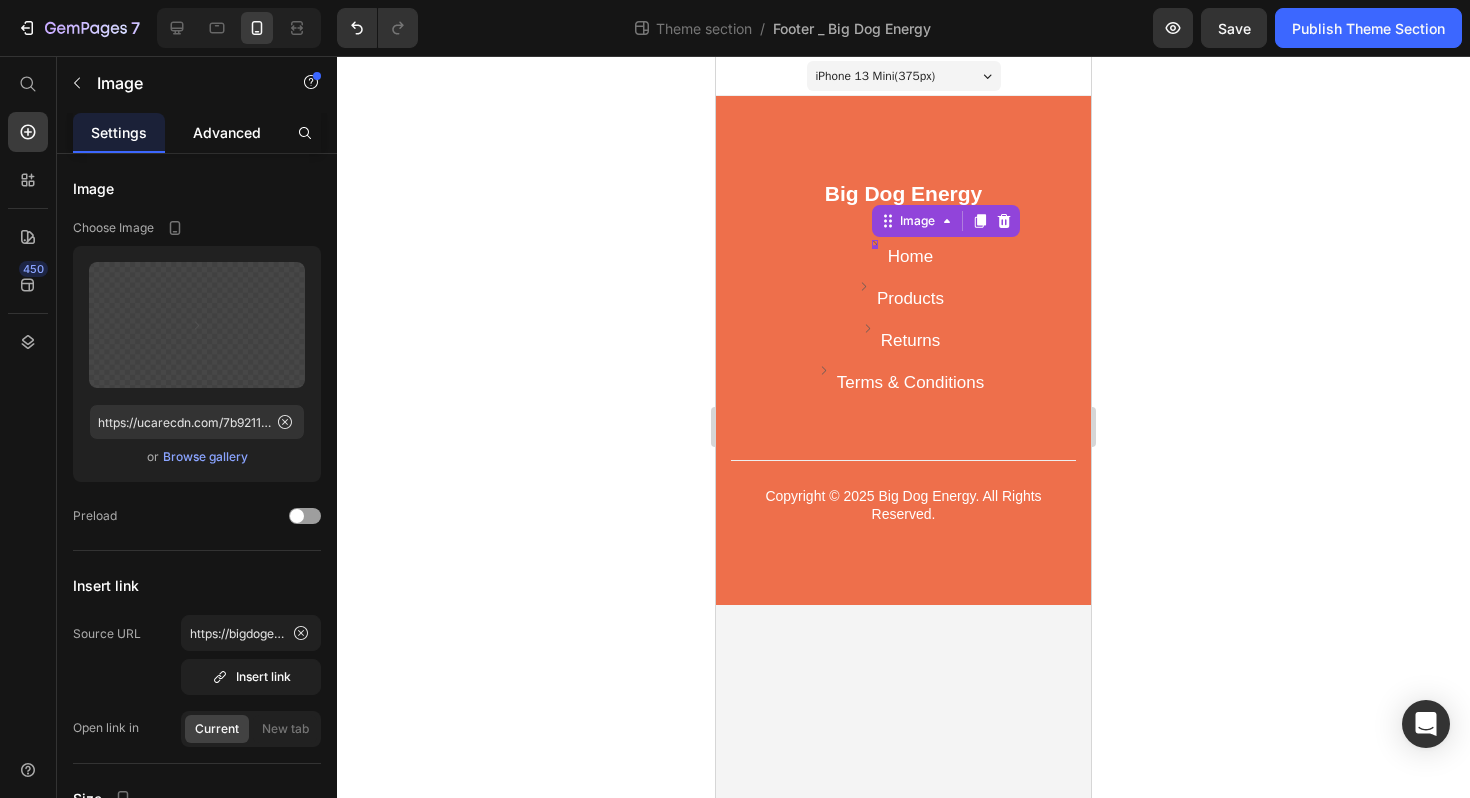 click on "Advanced" at bounding box center [227, 132] 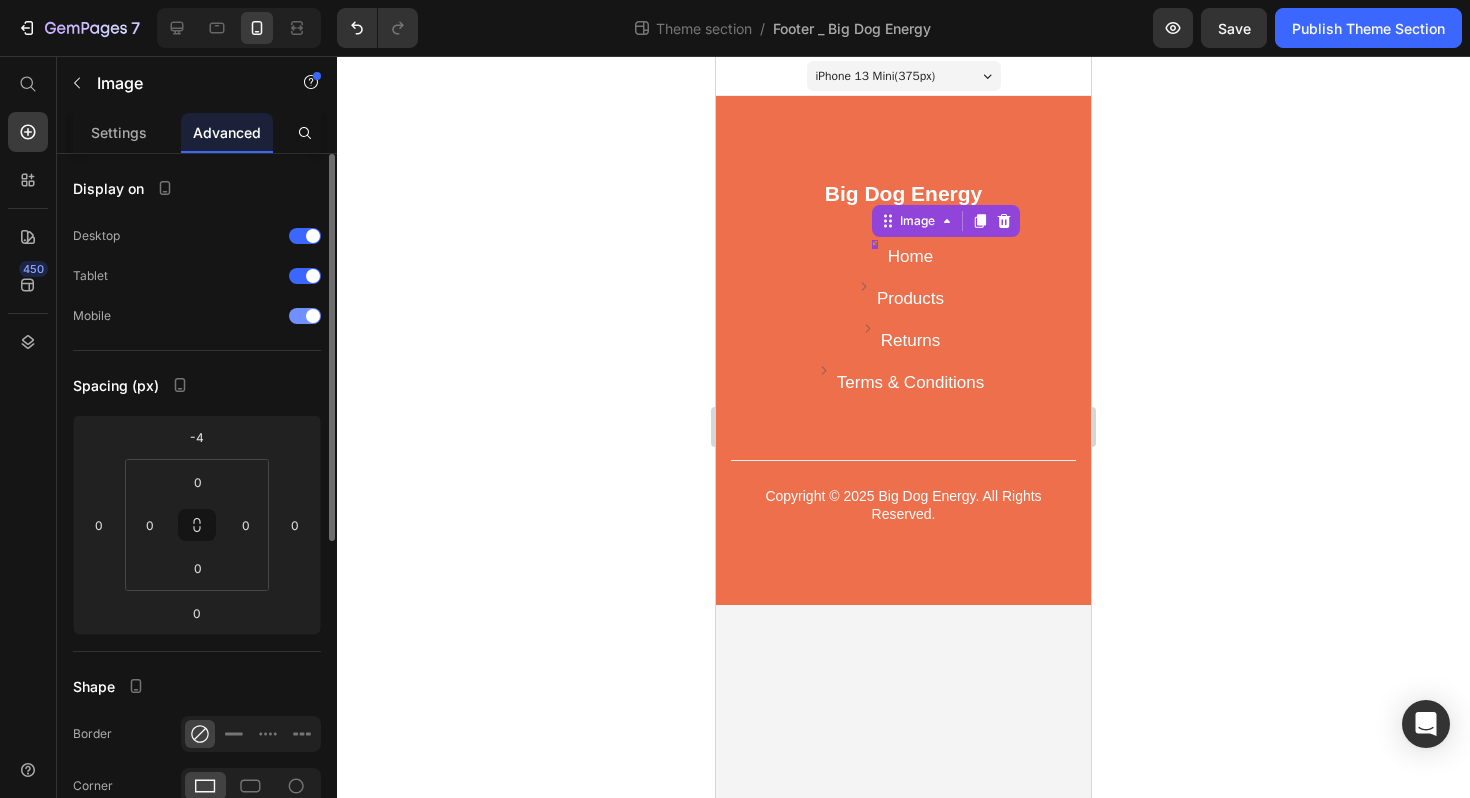 click at bounding box center [305, 316] 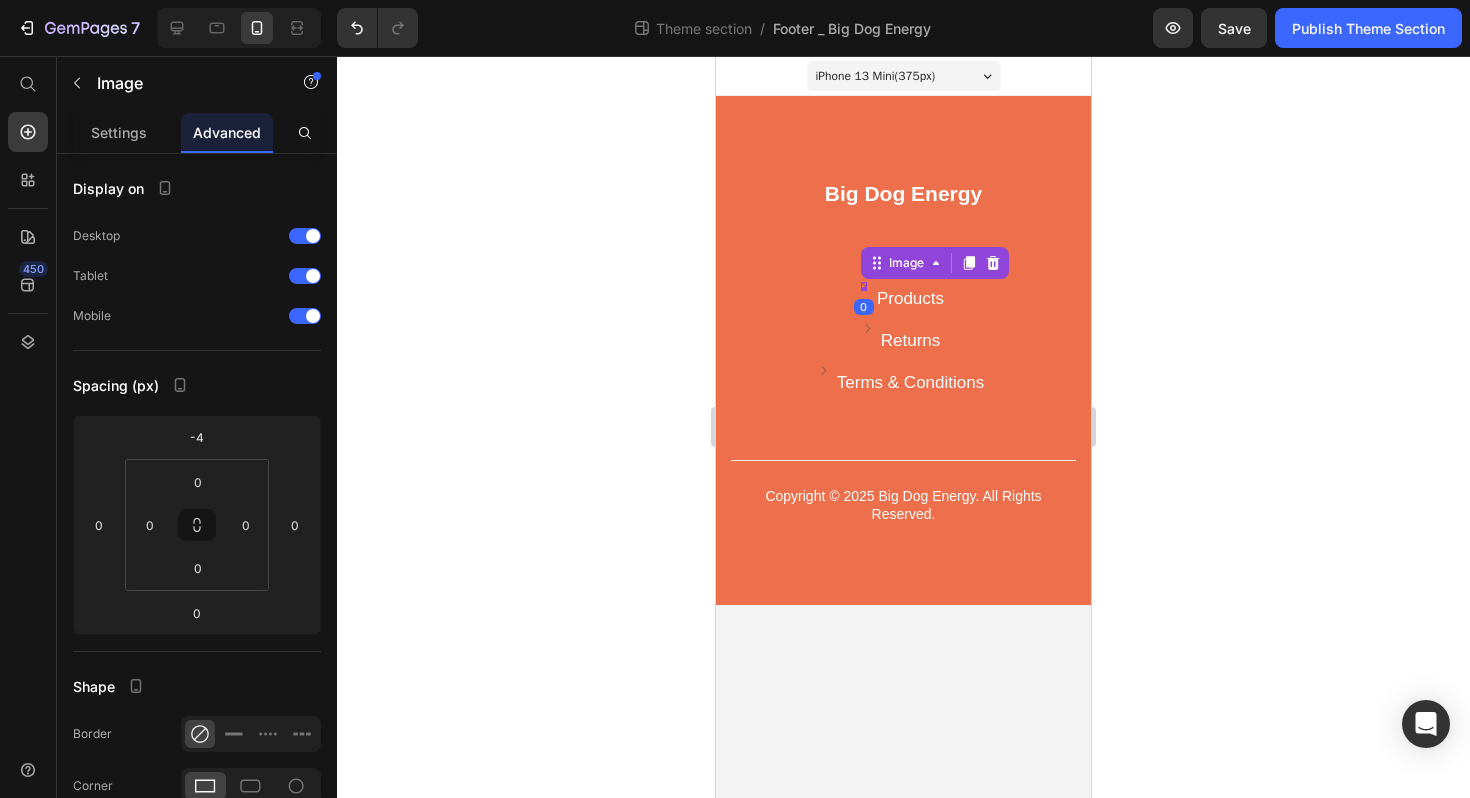 click at bounding box center [864, 286] 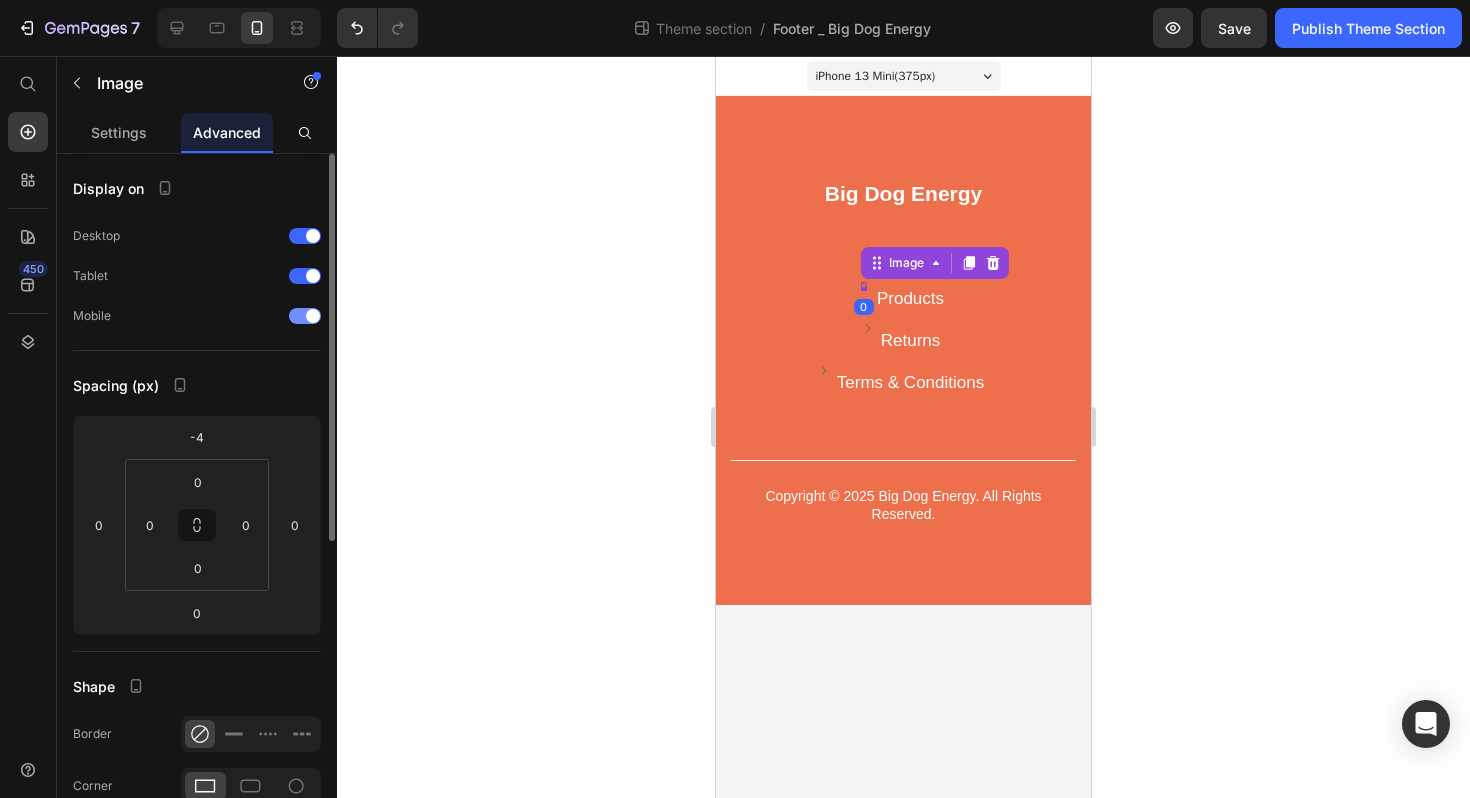 click at bounding box center (305, 316) 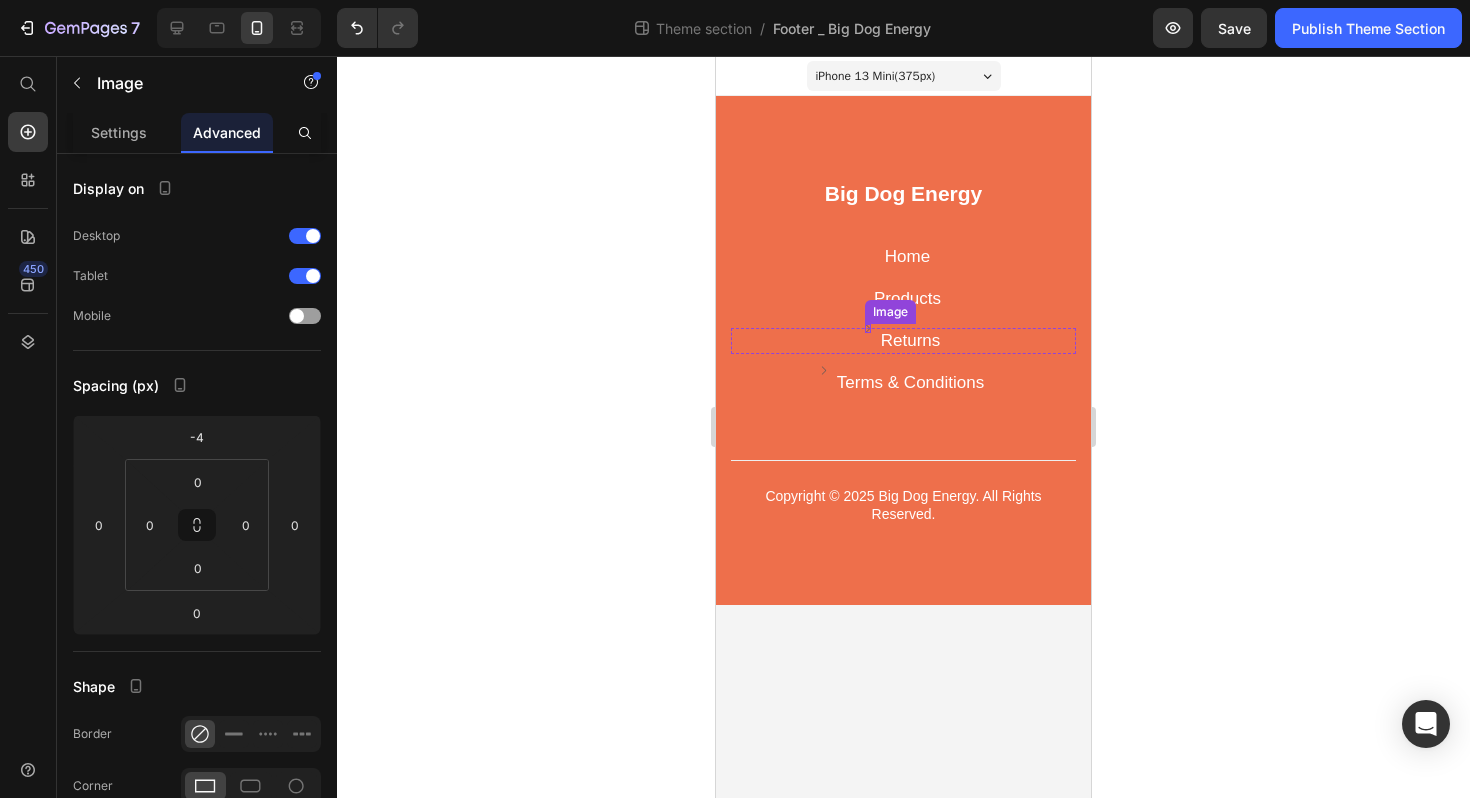 click on "Image" at bounding box center (868, 328) 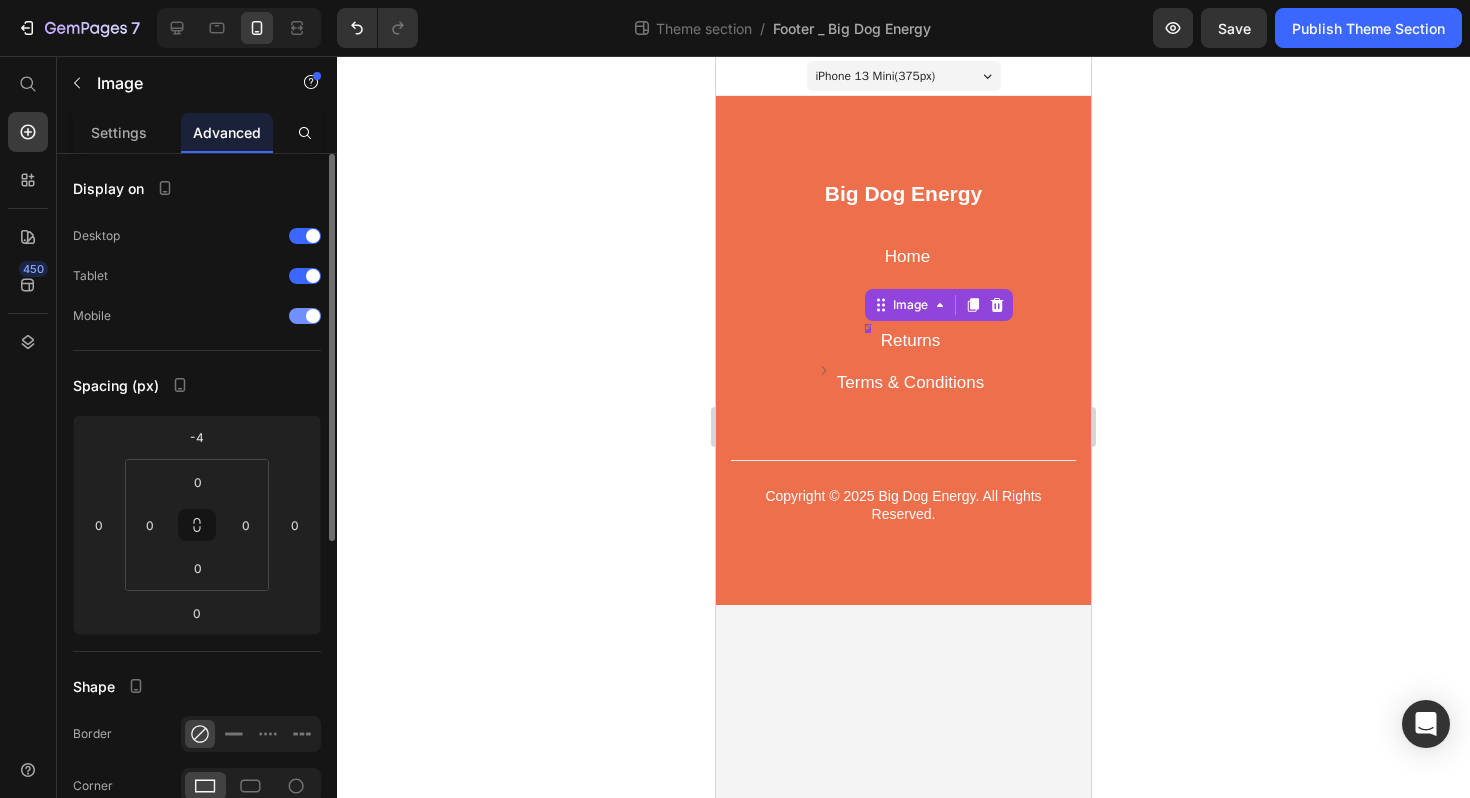 click at bounding box center (305, 316) 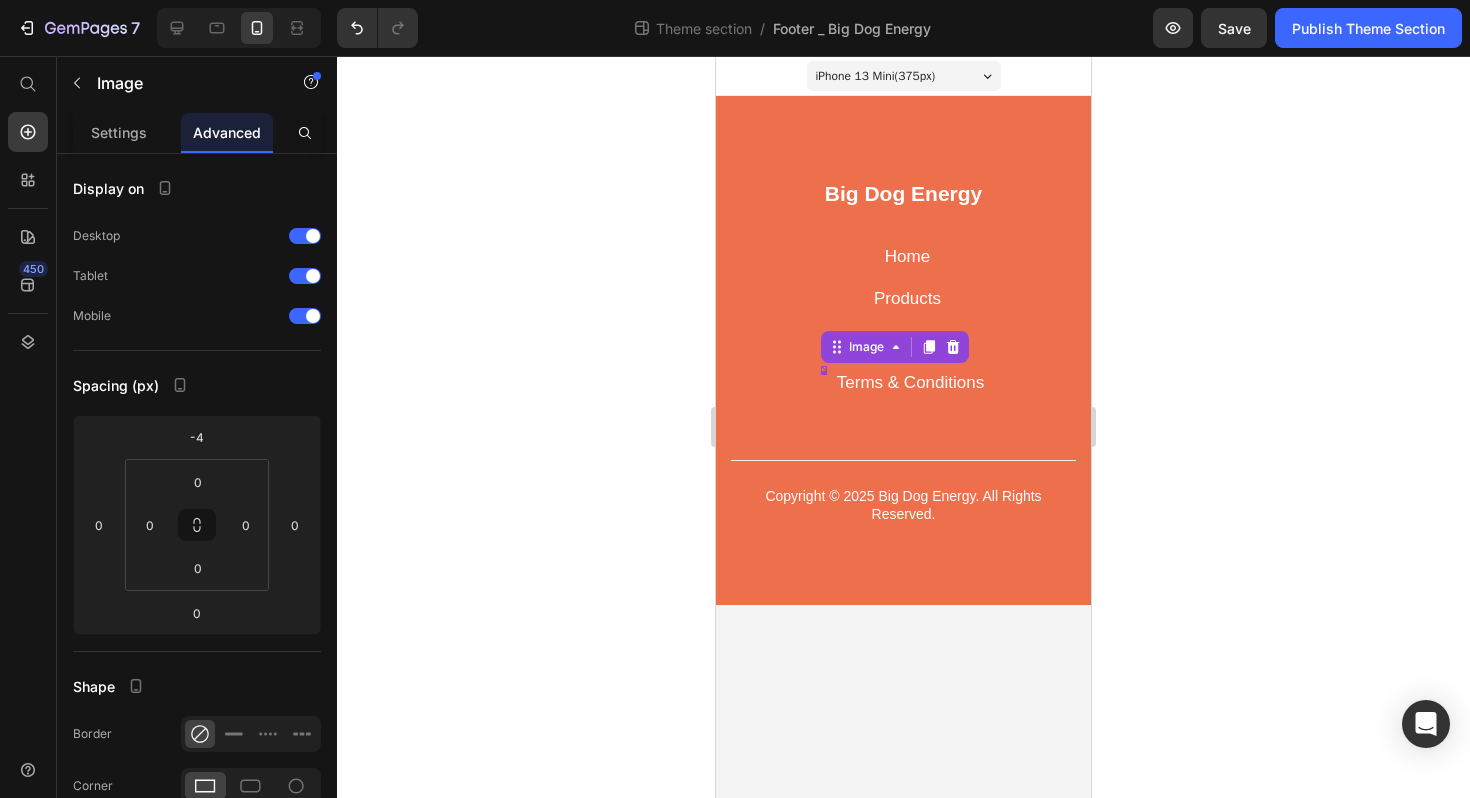 click on "Image   0" at bounding box center [824, 370] 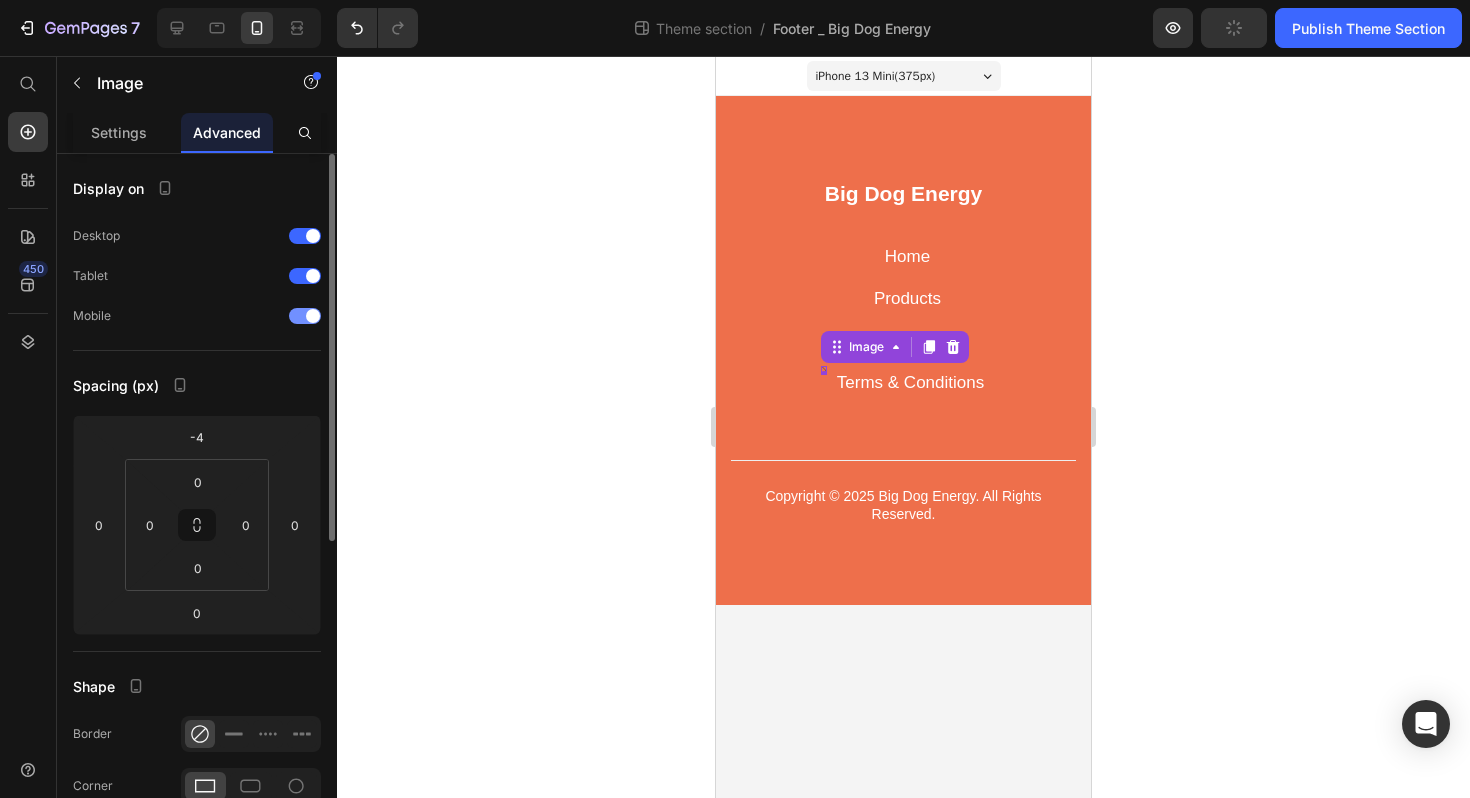 click at bounding box center [305, 316] 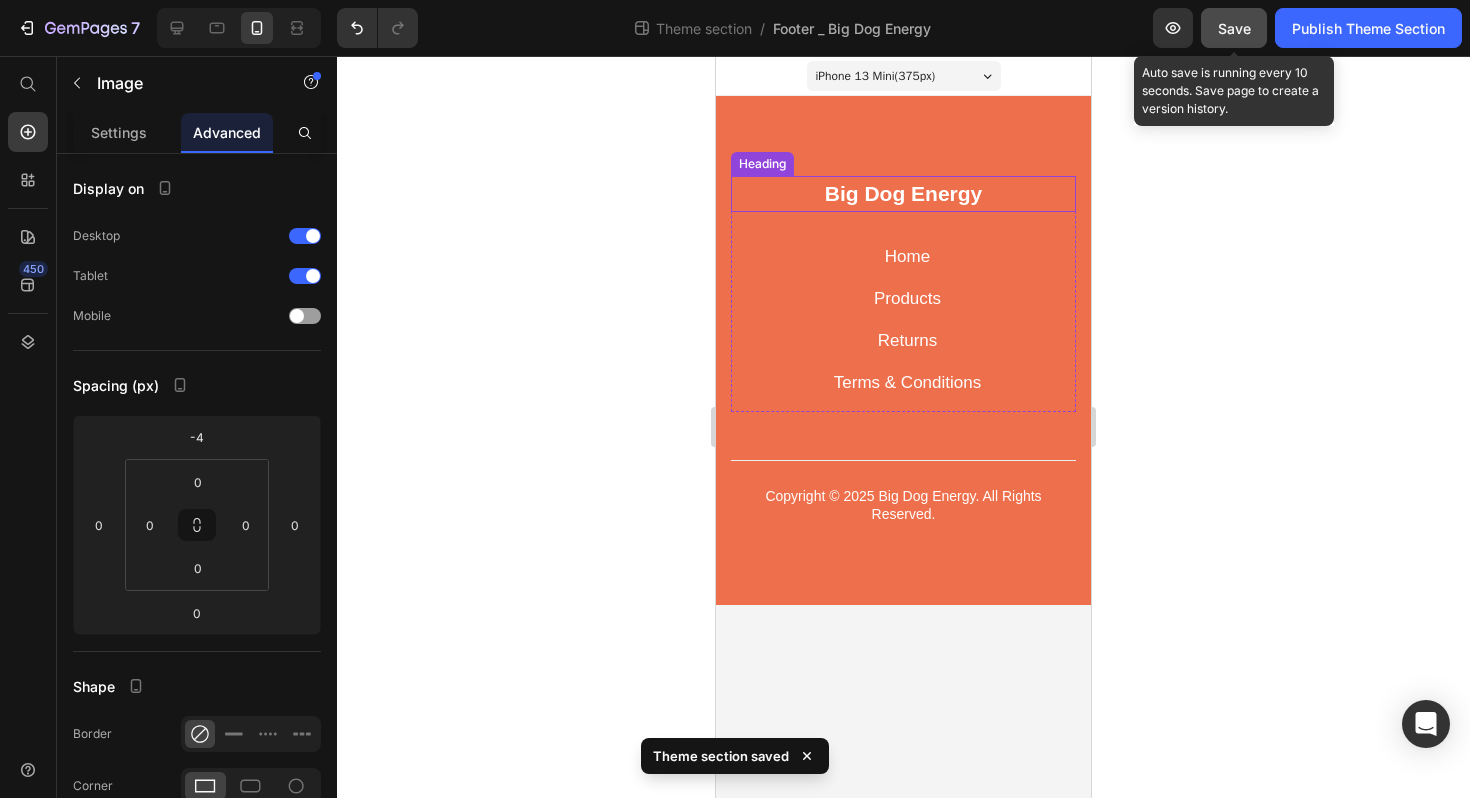 click on "Save" 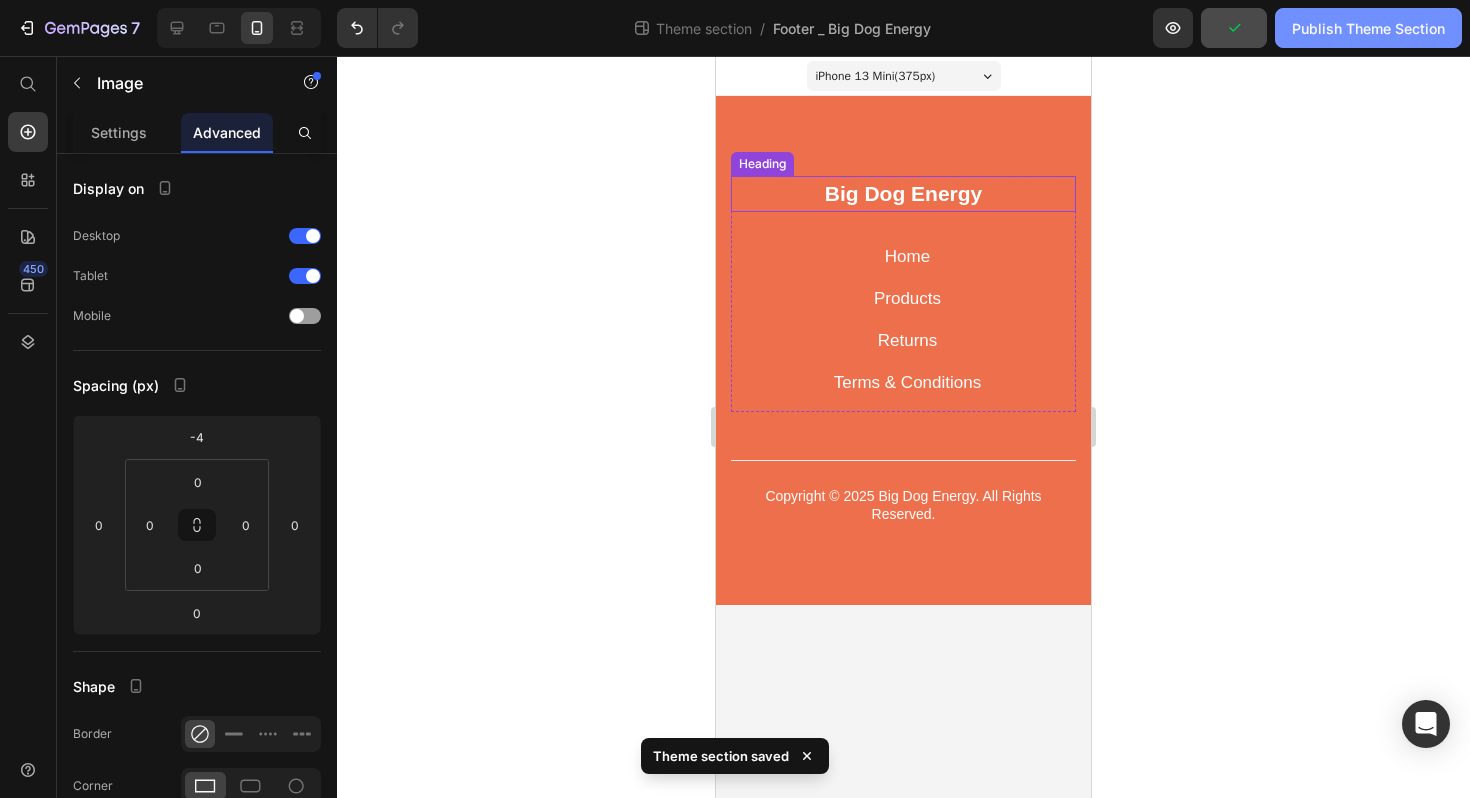 click on "Publish Theme Section" at bounding box center [1368, 28] 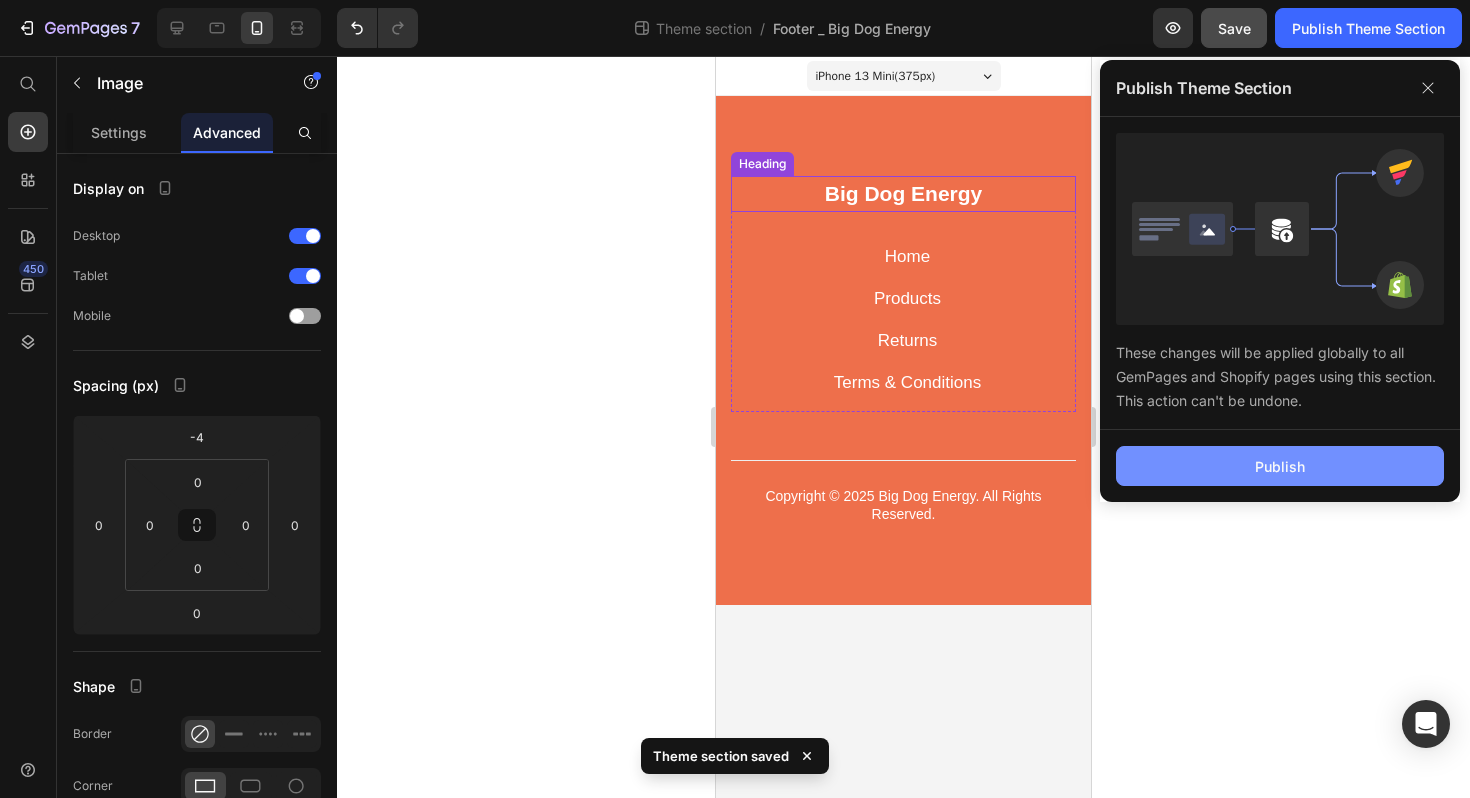 click on "Publish" 